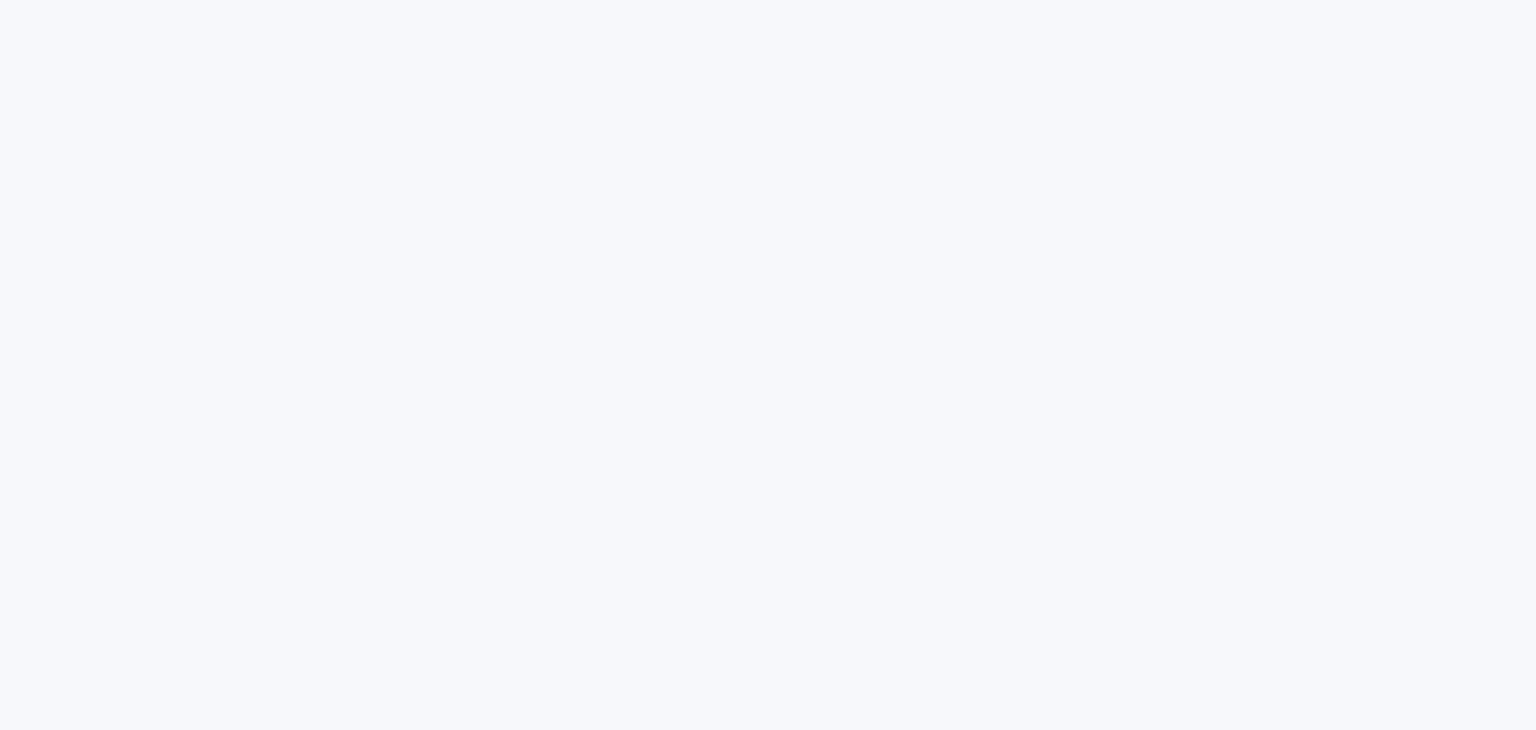 scroll, scrollTop: 0, scrollLeft: 0, axis: both 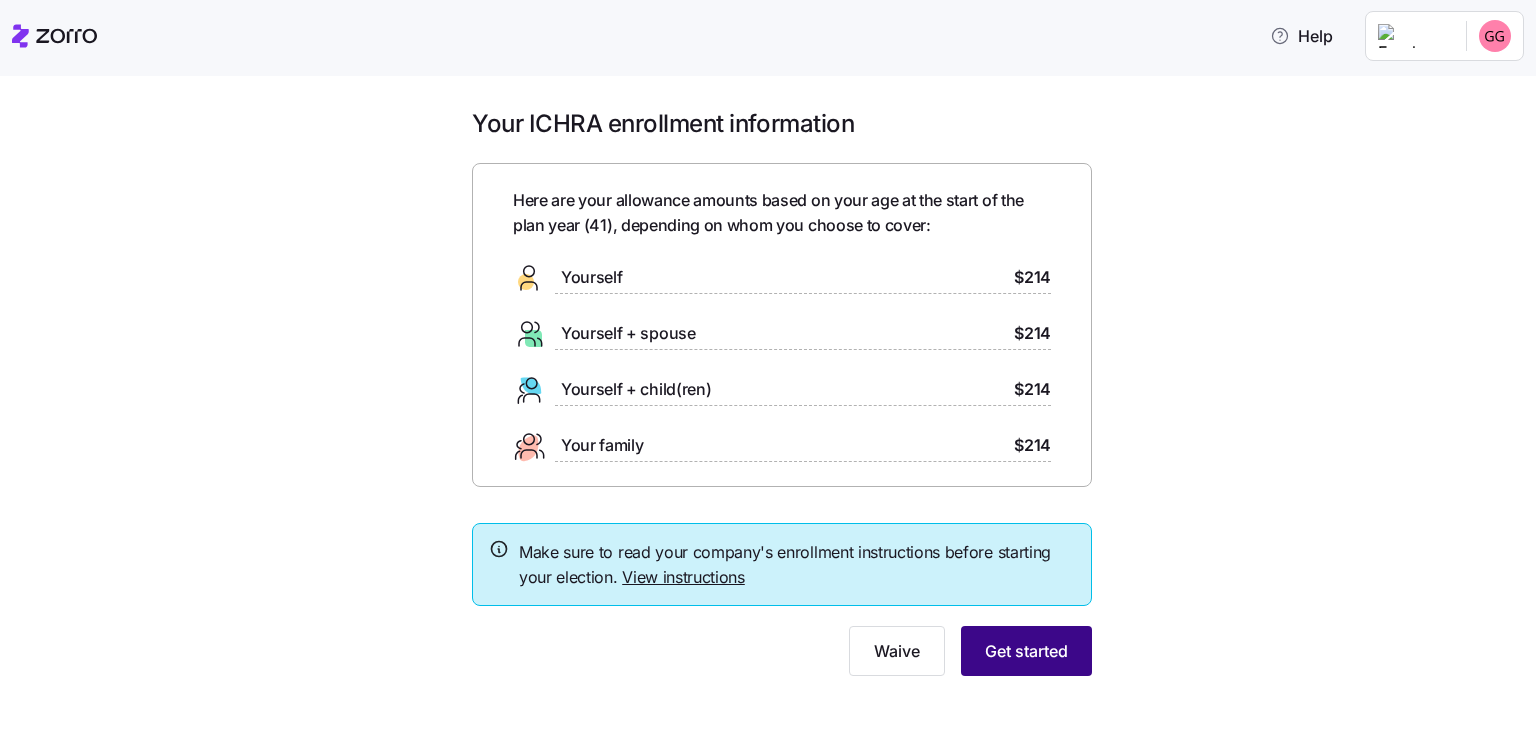 click on "Get started" at bounding box center (1026, 651) 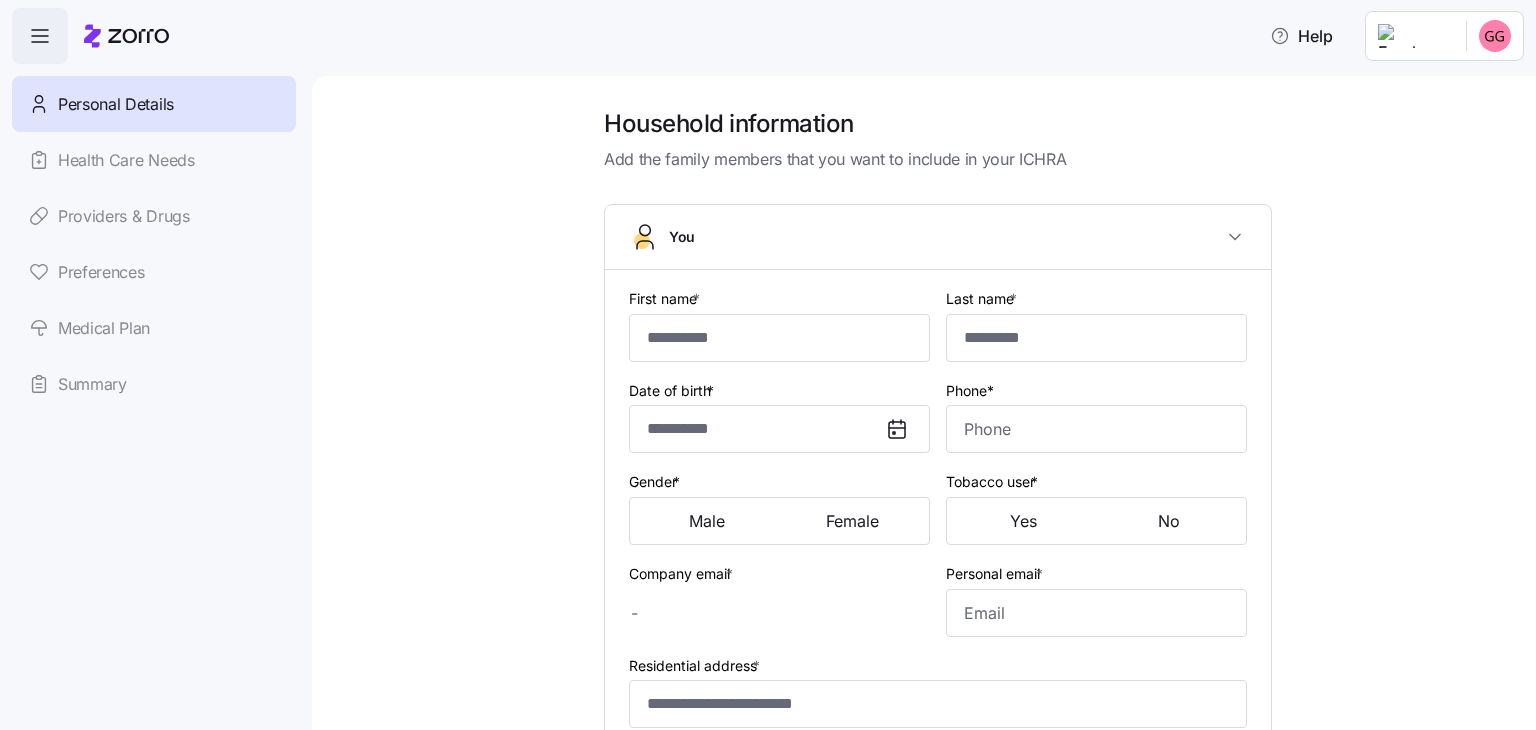 type on "*****" 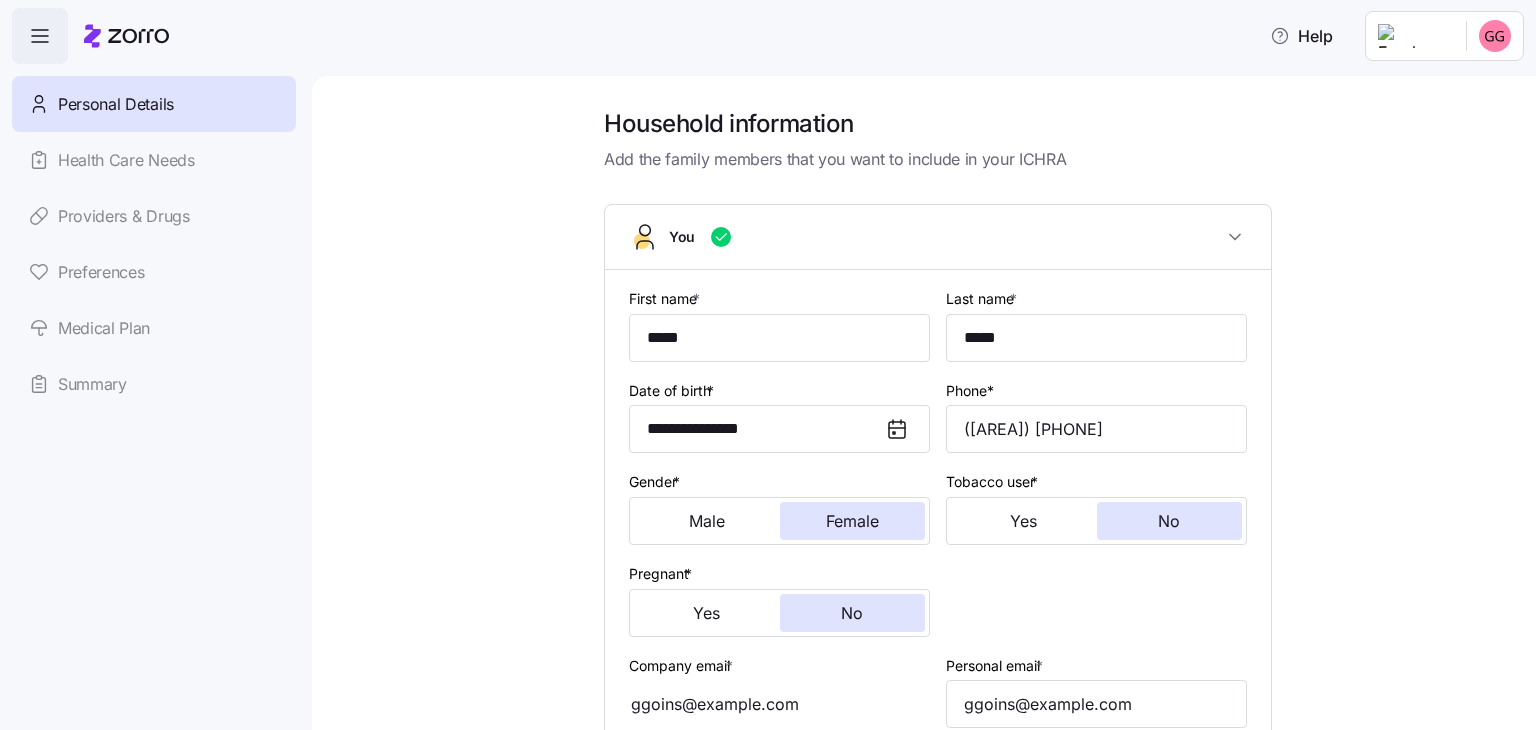 type on "**********" 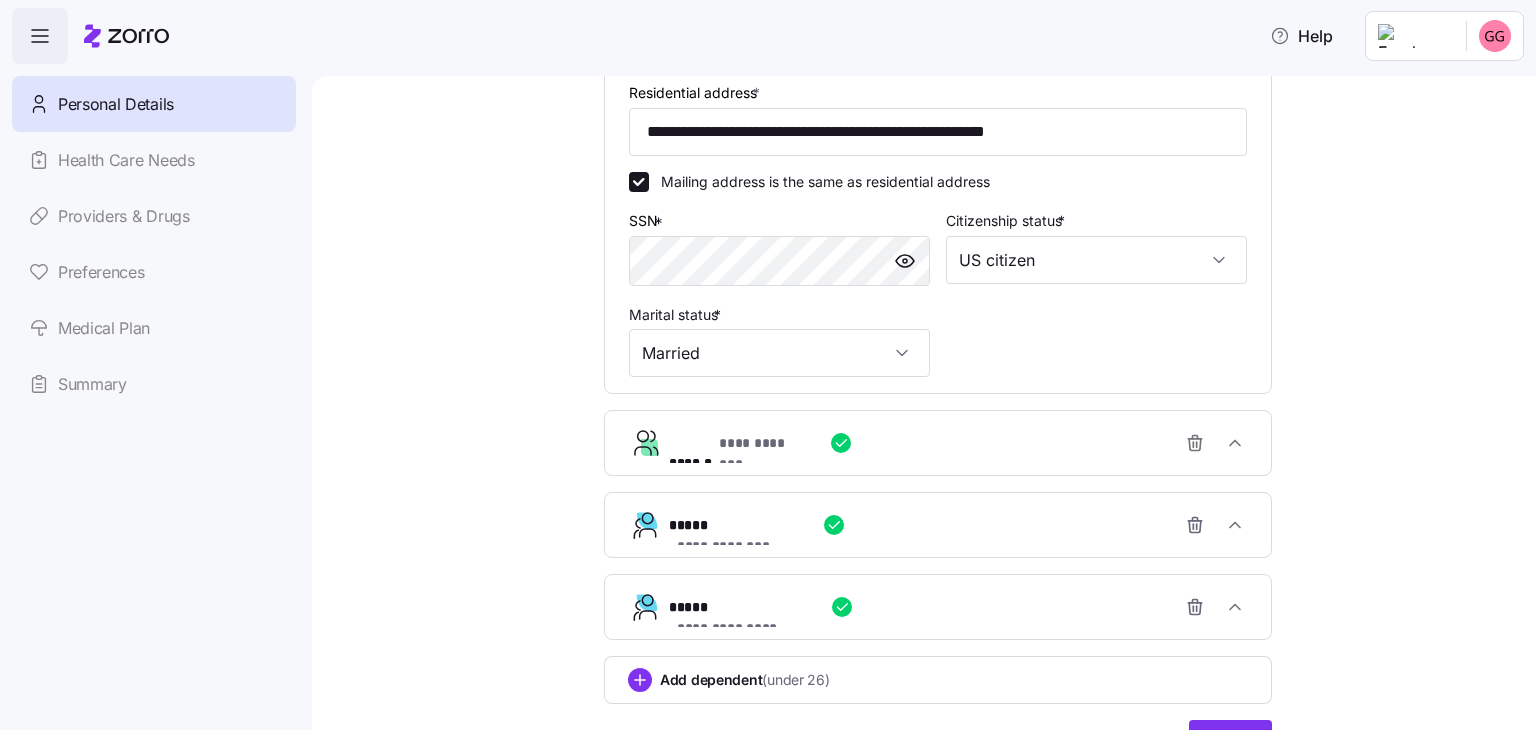 scroll, scrollTop: 727, scrollLeft: 0, axis: vertical 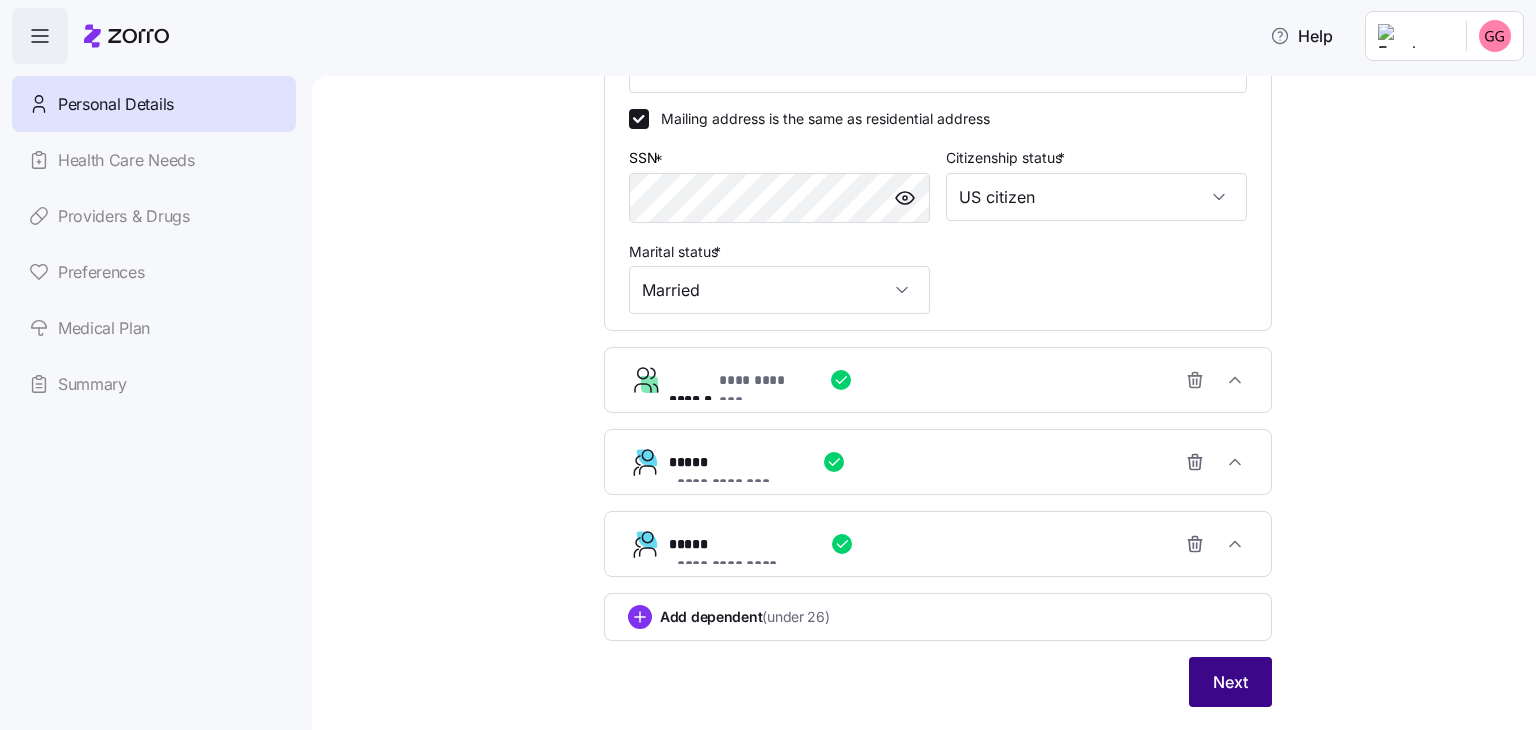 click on "Next" at bounding box center (1230, 682) 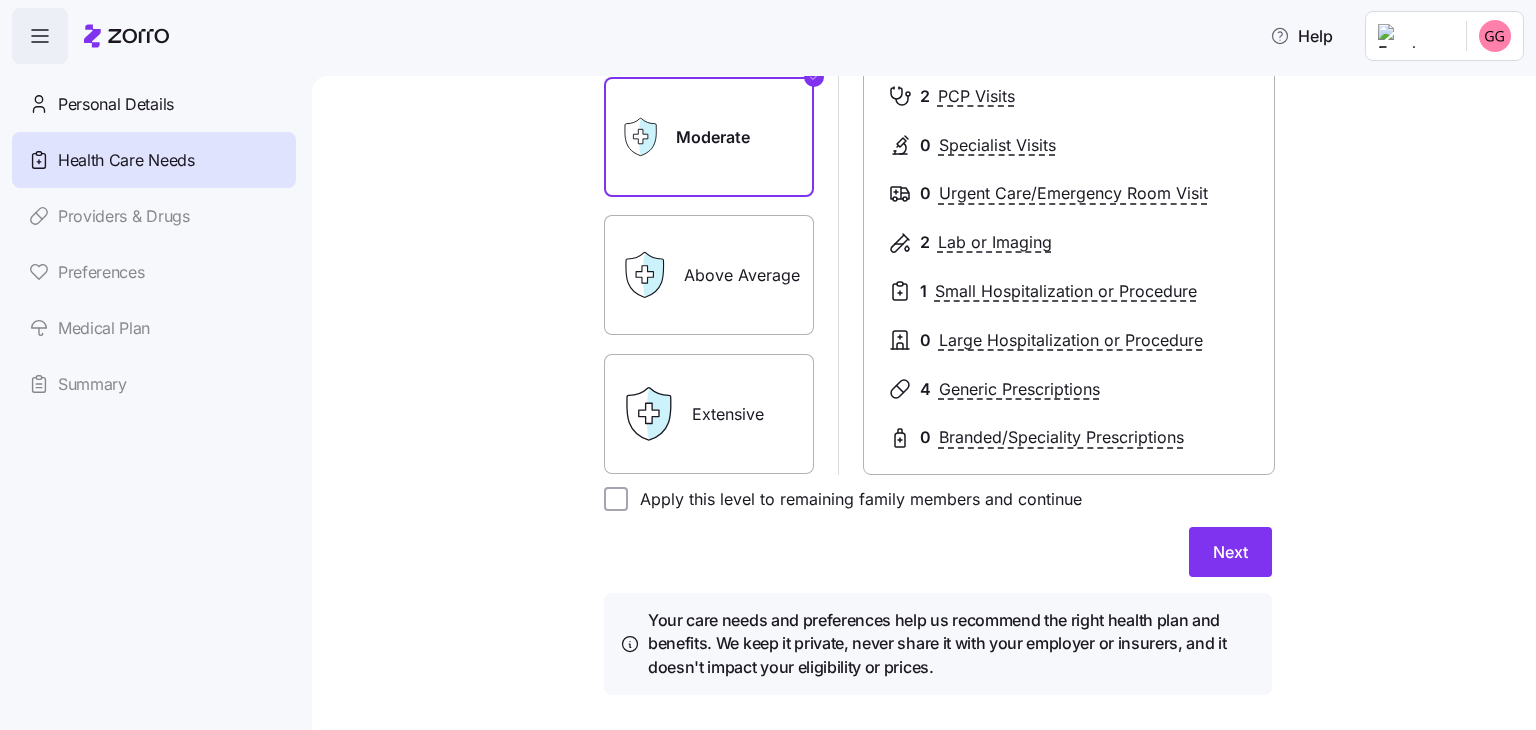scroll, scrollTop: 347, scrollLeft: 0, axis: vertical 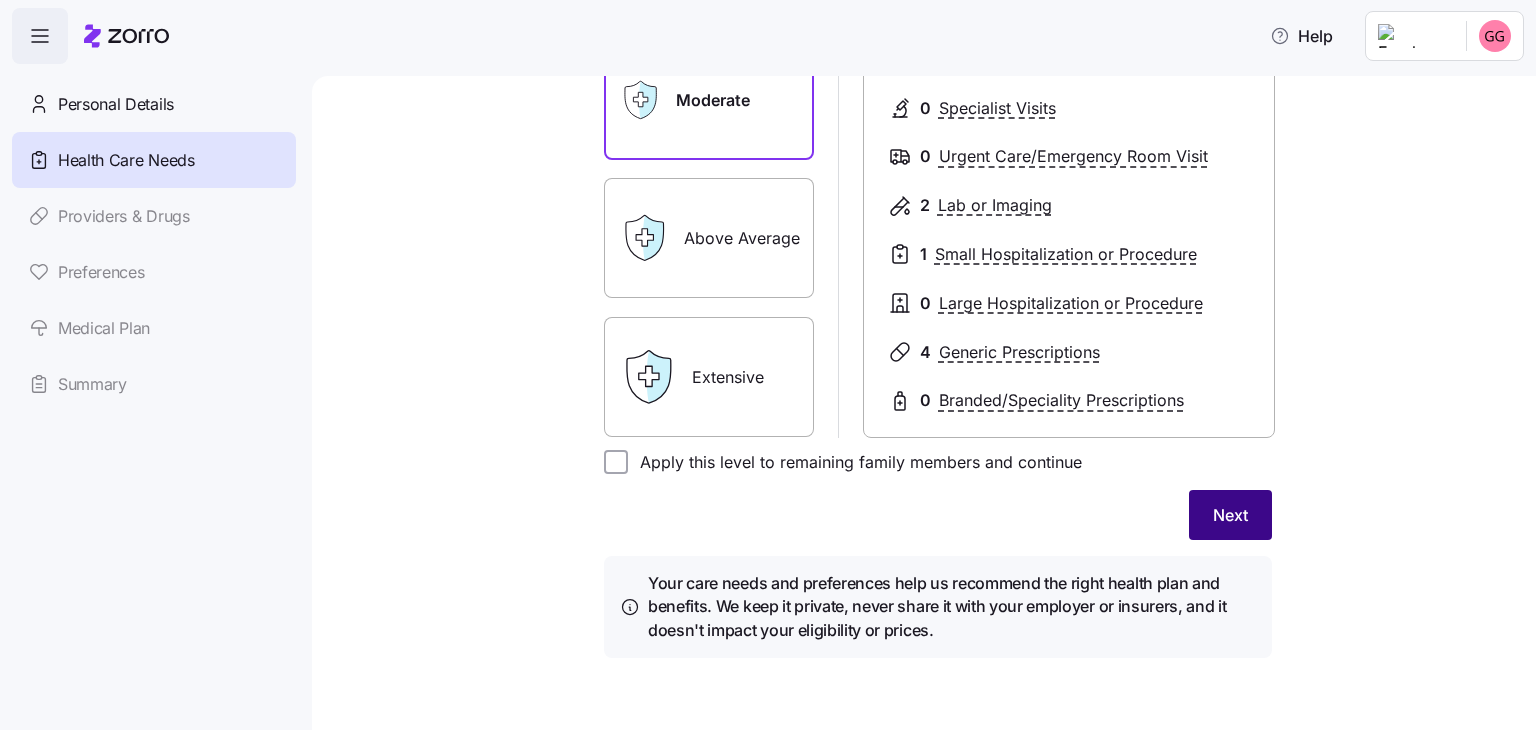 click on "Next" at bounding box center [1230, 515] 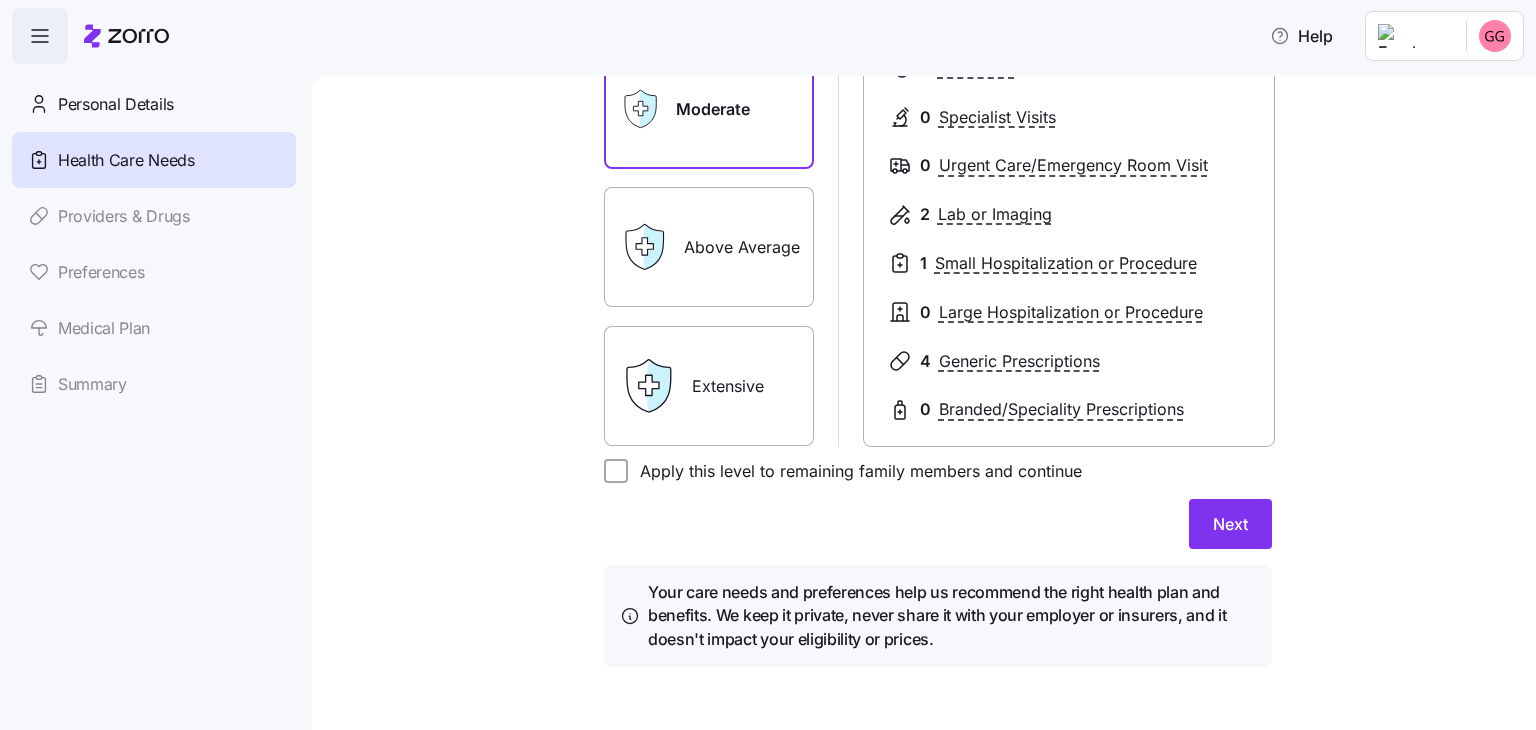 click on "Next" at bounding box center (1230, 524) 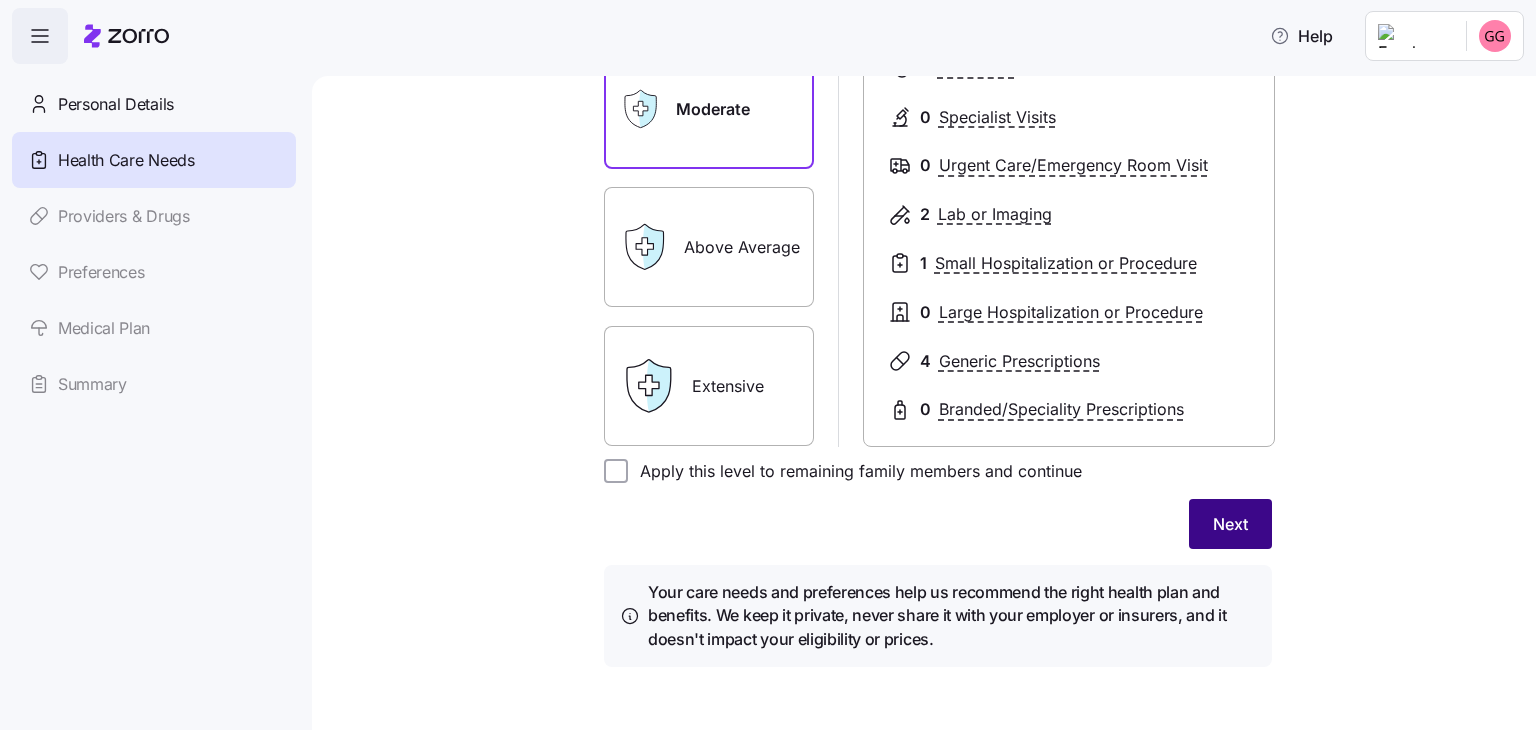 click on "Next" at bounding box center (1230, 524) 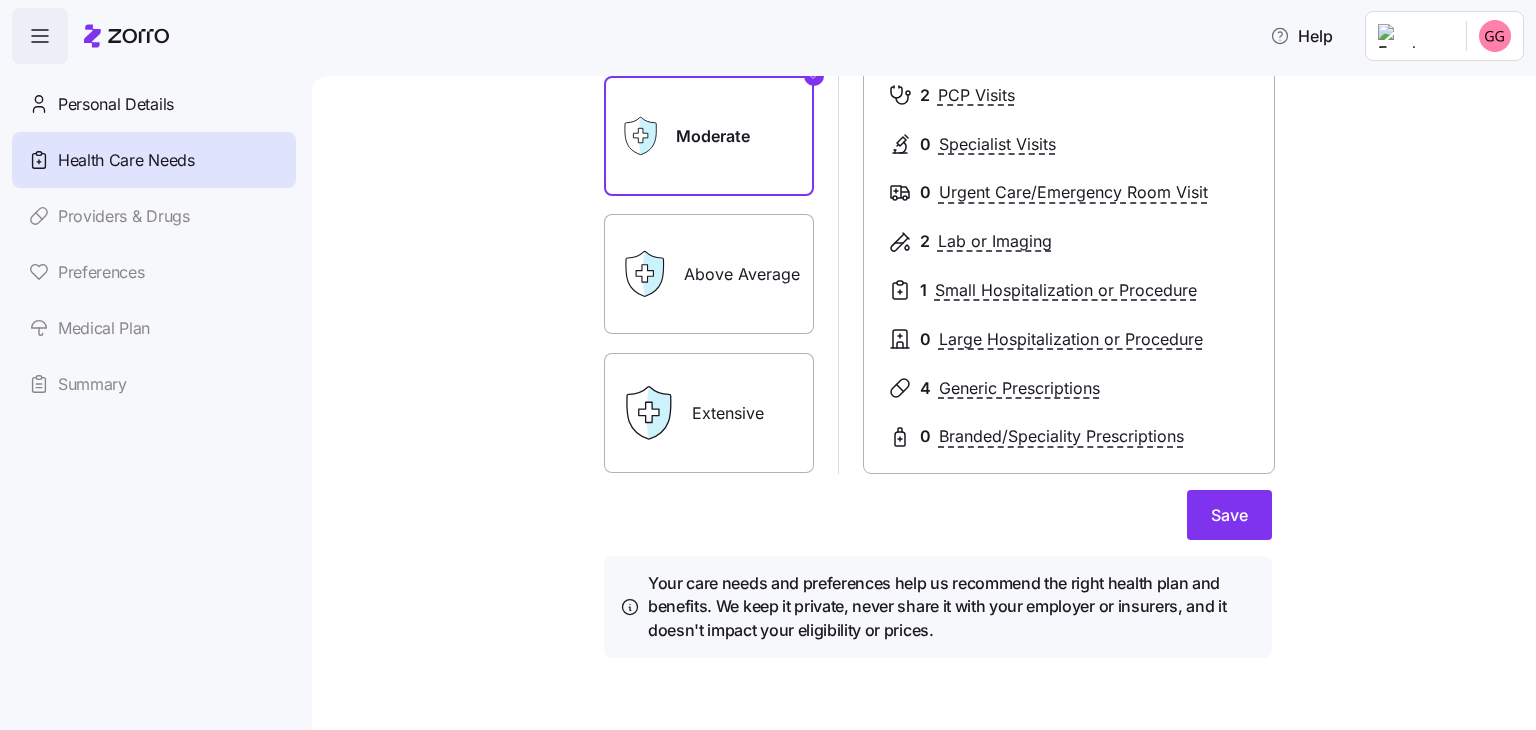 scroll, scrollTop: 320, scrollLeft: 0, axis: vertical 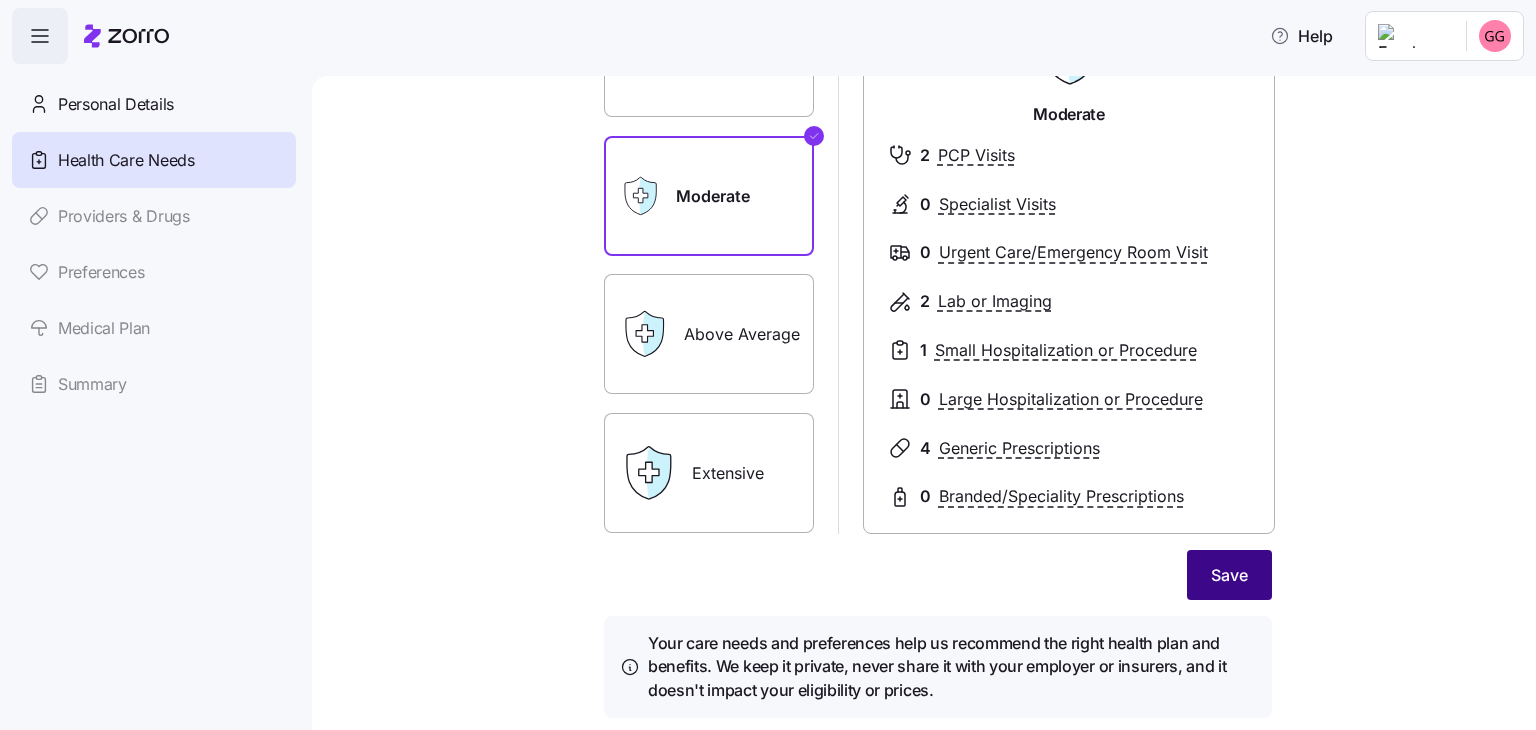 click on "Save" at bounding box center (1229, 575) 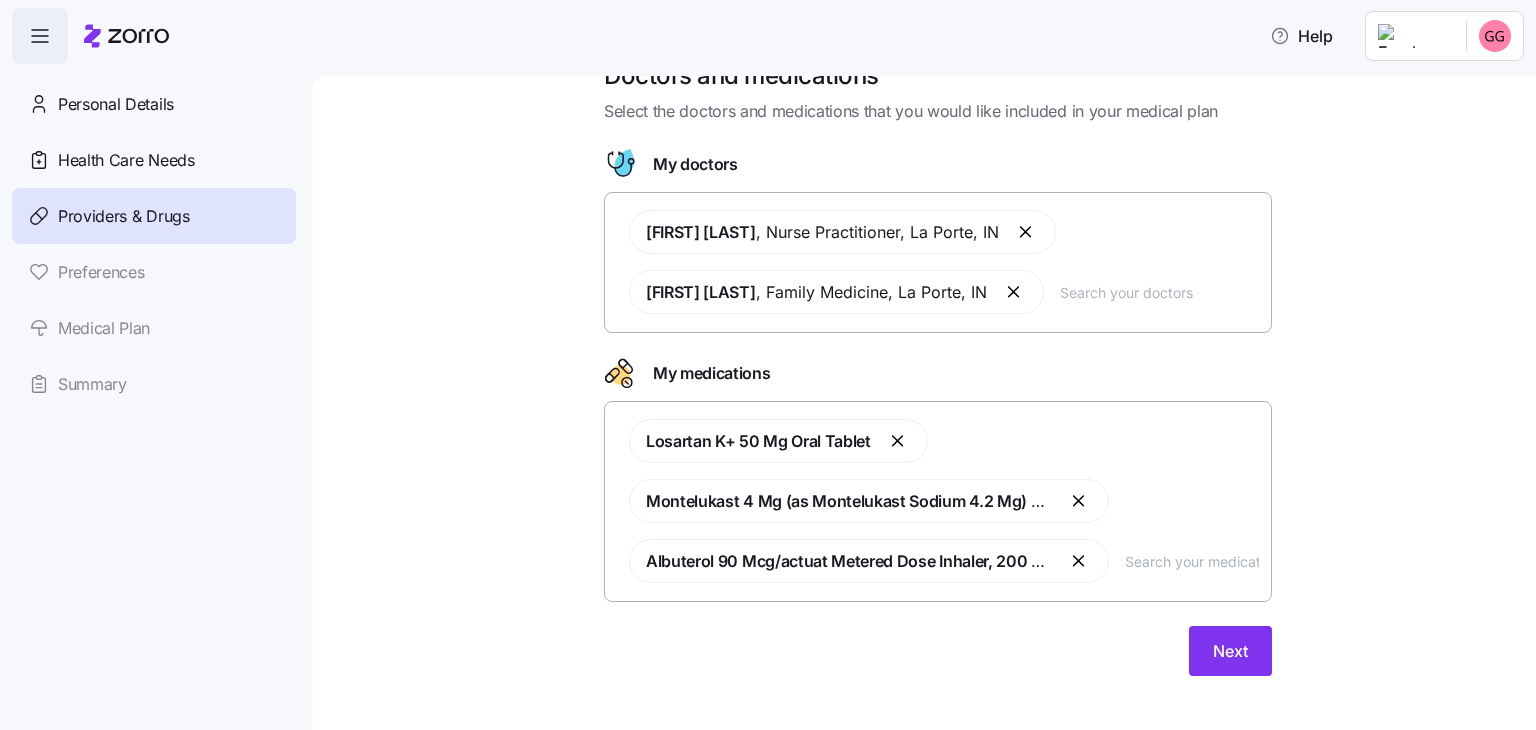 scroll, scrollTop: 65, scrollLeft: 0, axis: vertical 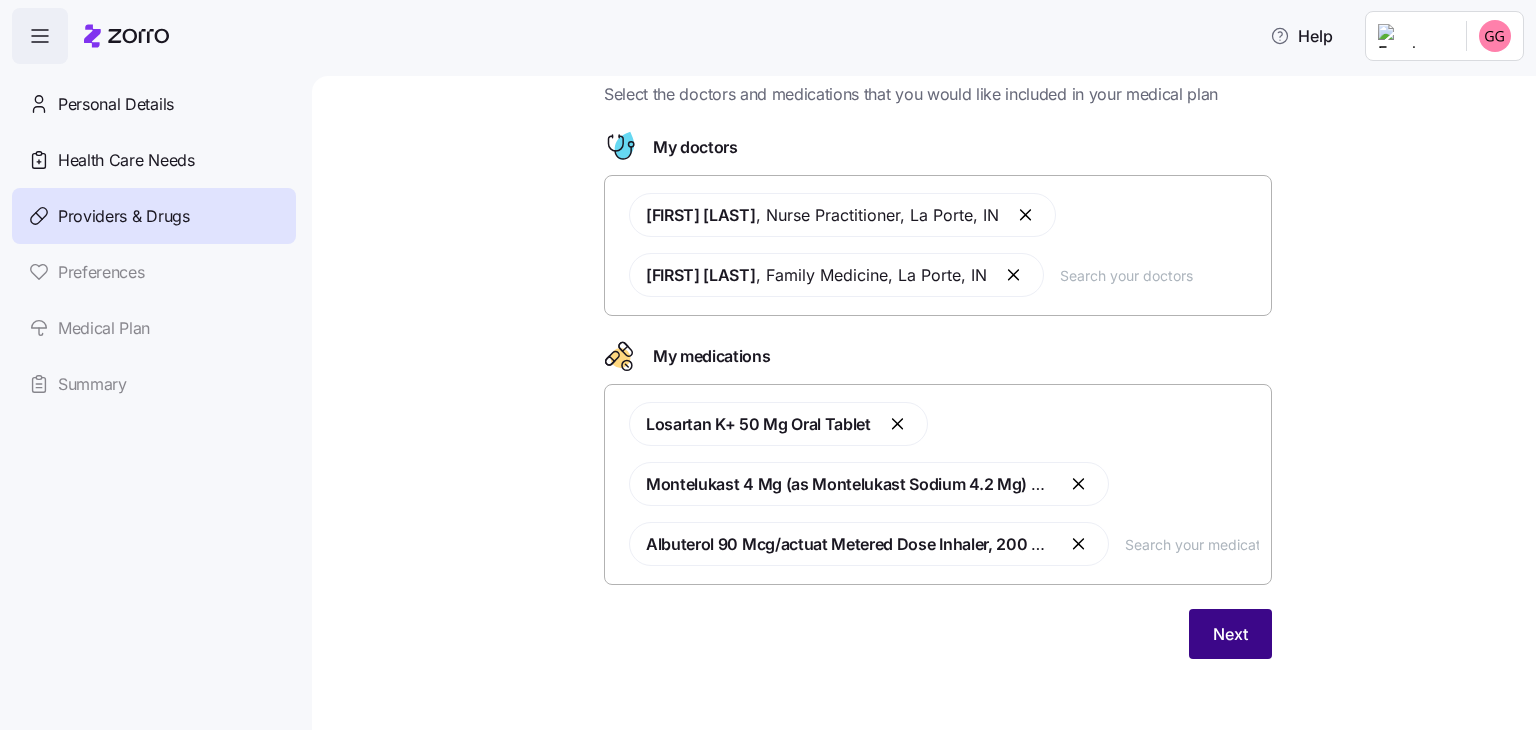 click on "Next" at bounding box center [1230, 634] 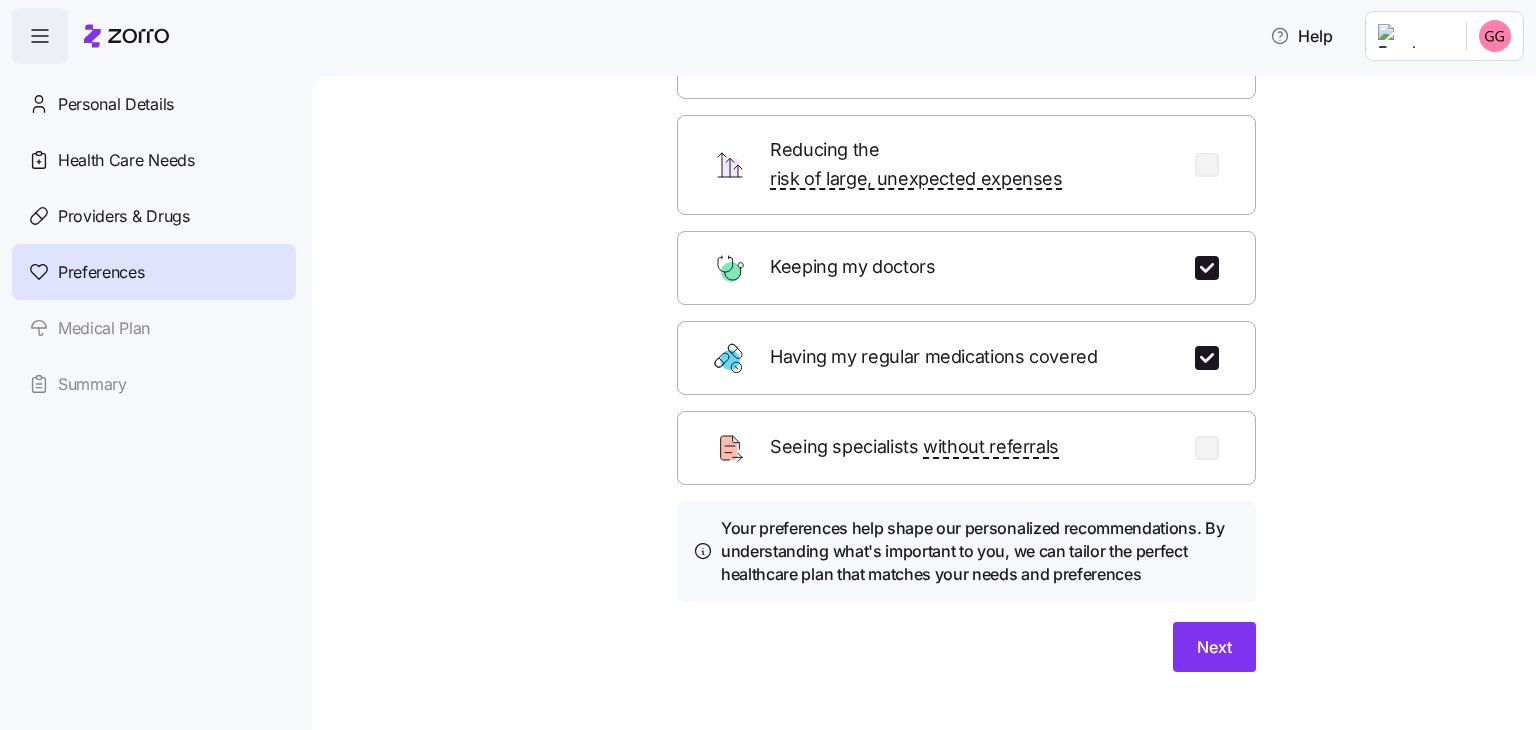 scroll, scrollTop: 182, scrollLeft: 0, axis: vertical 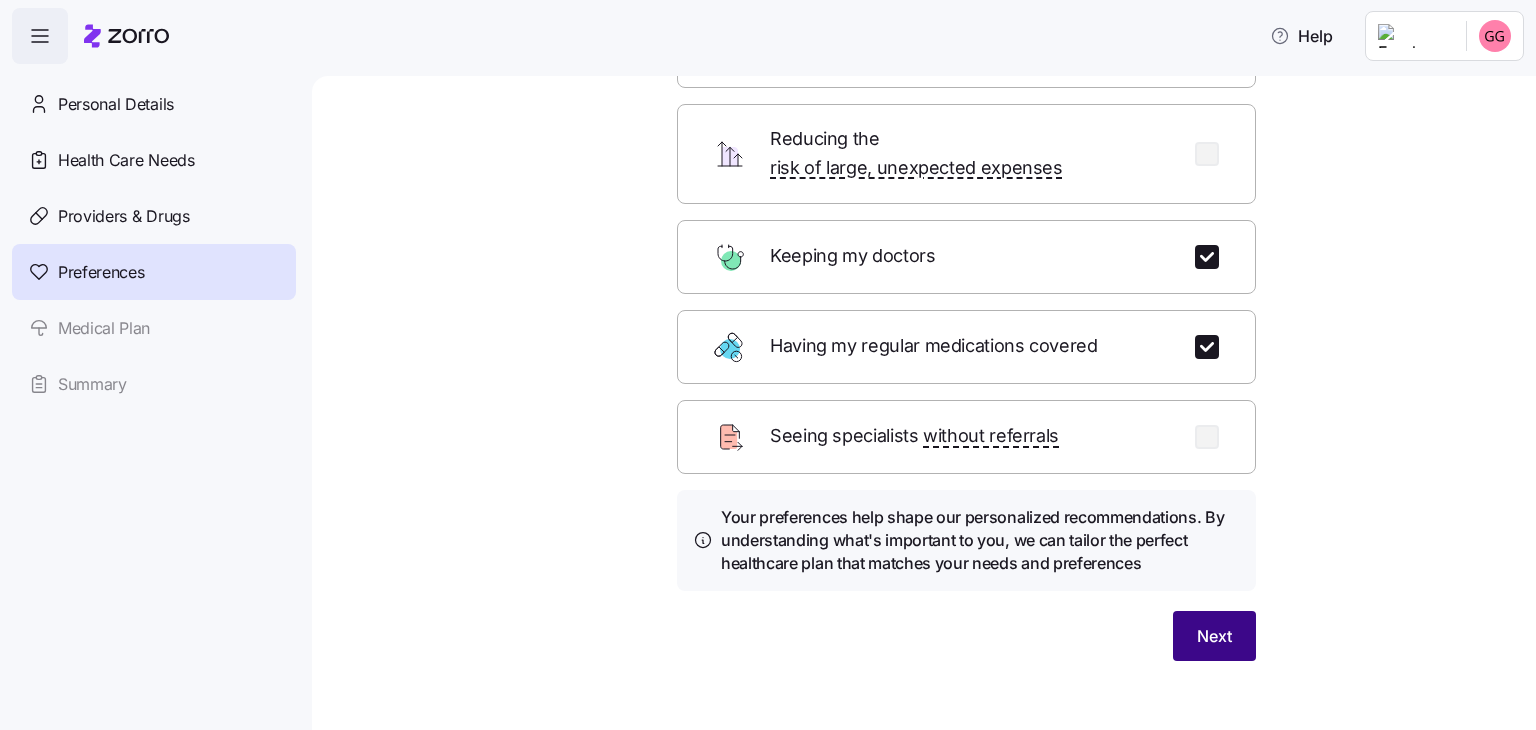 click on "Next" at bounding box center [1214, 636] 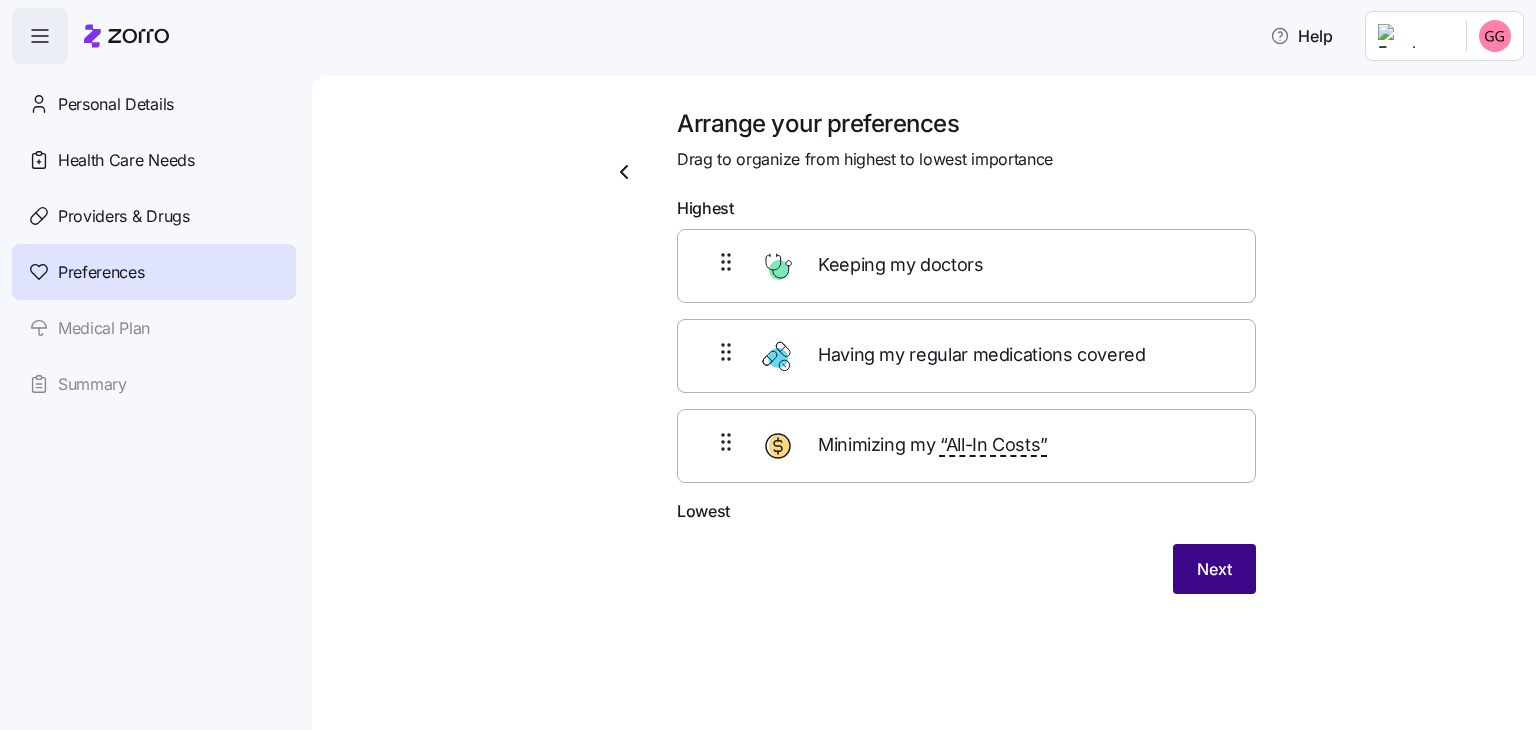 scroll, scrollTop: 0, scrollLeft: 0, axis: both 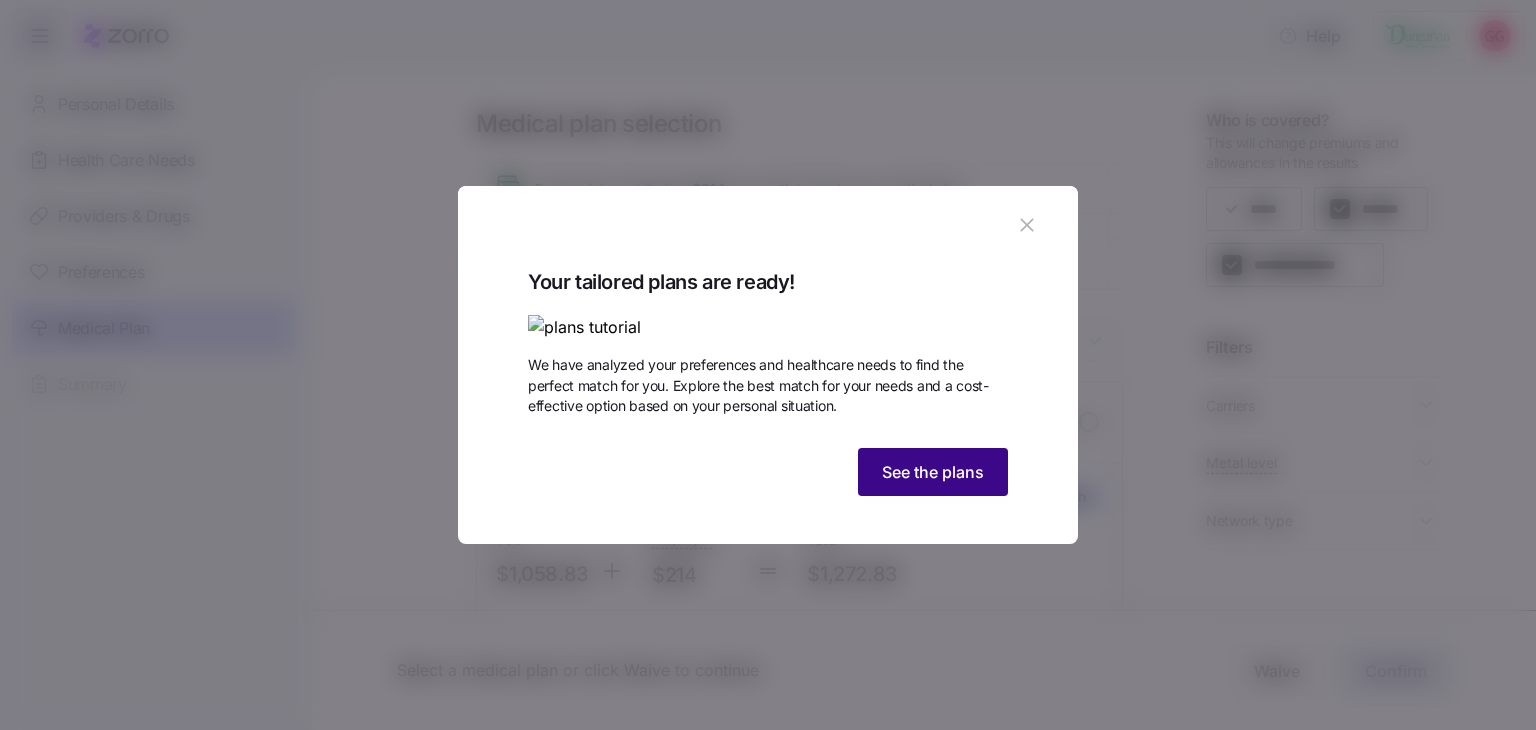 click on "See the plans" at bounding box center [933, 472] 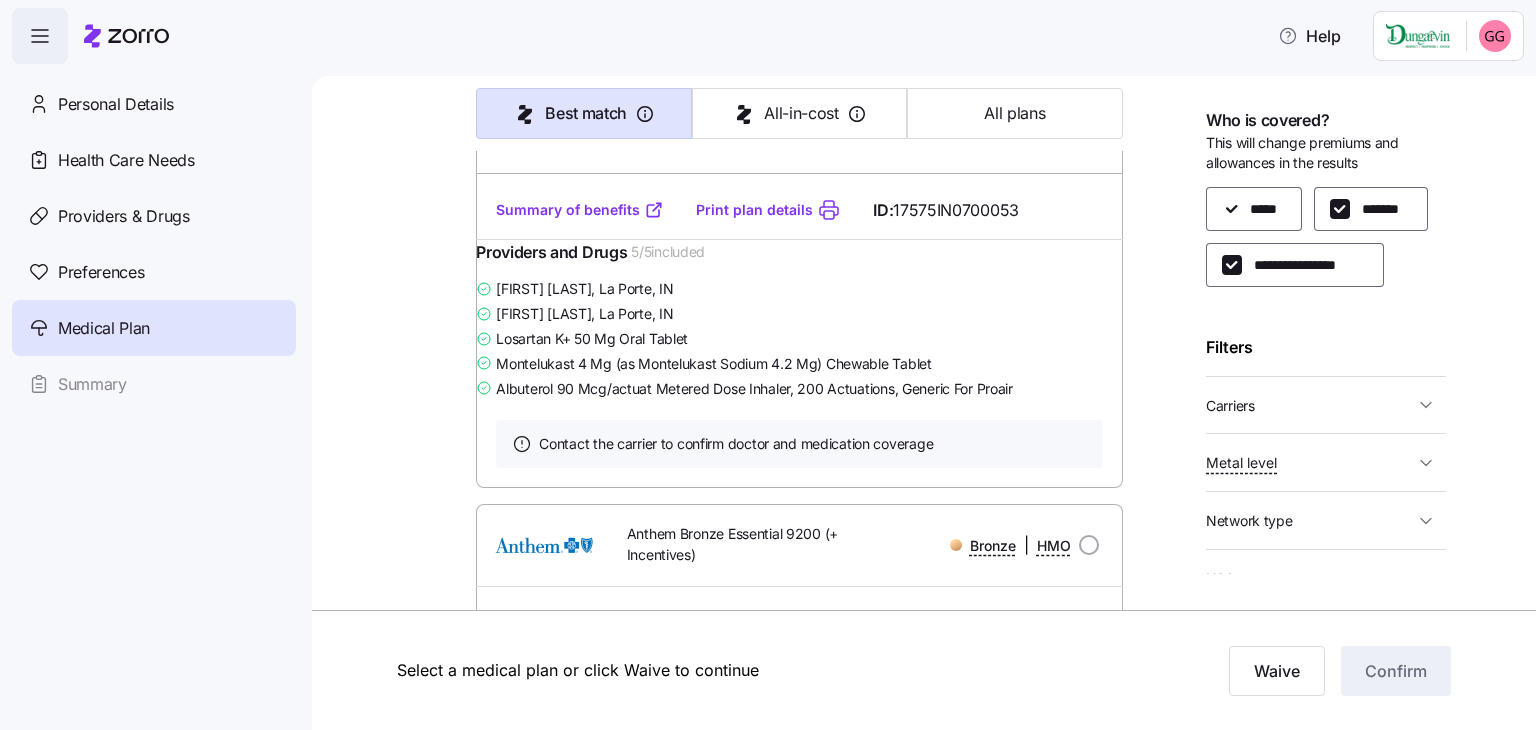 scroll, scrollTop: 1341, scrollLeft: 0, axis: vertical 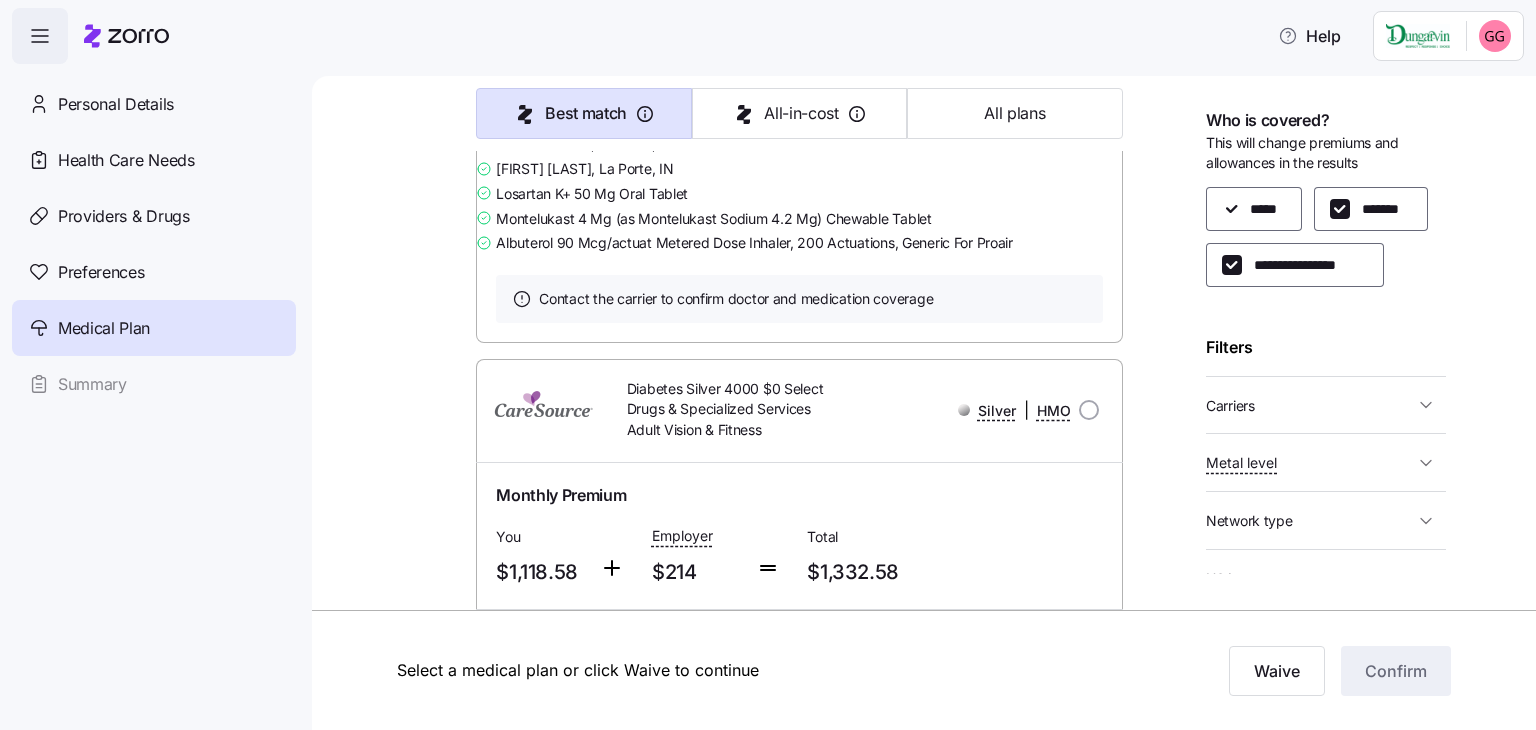 click 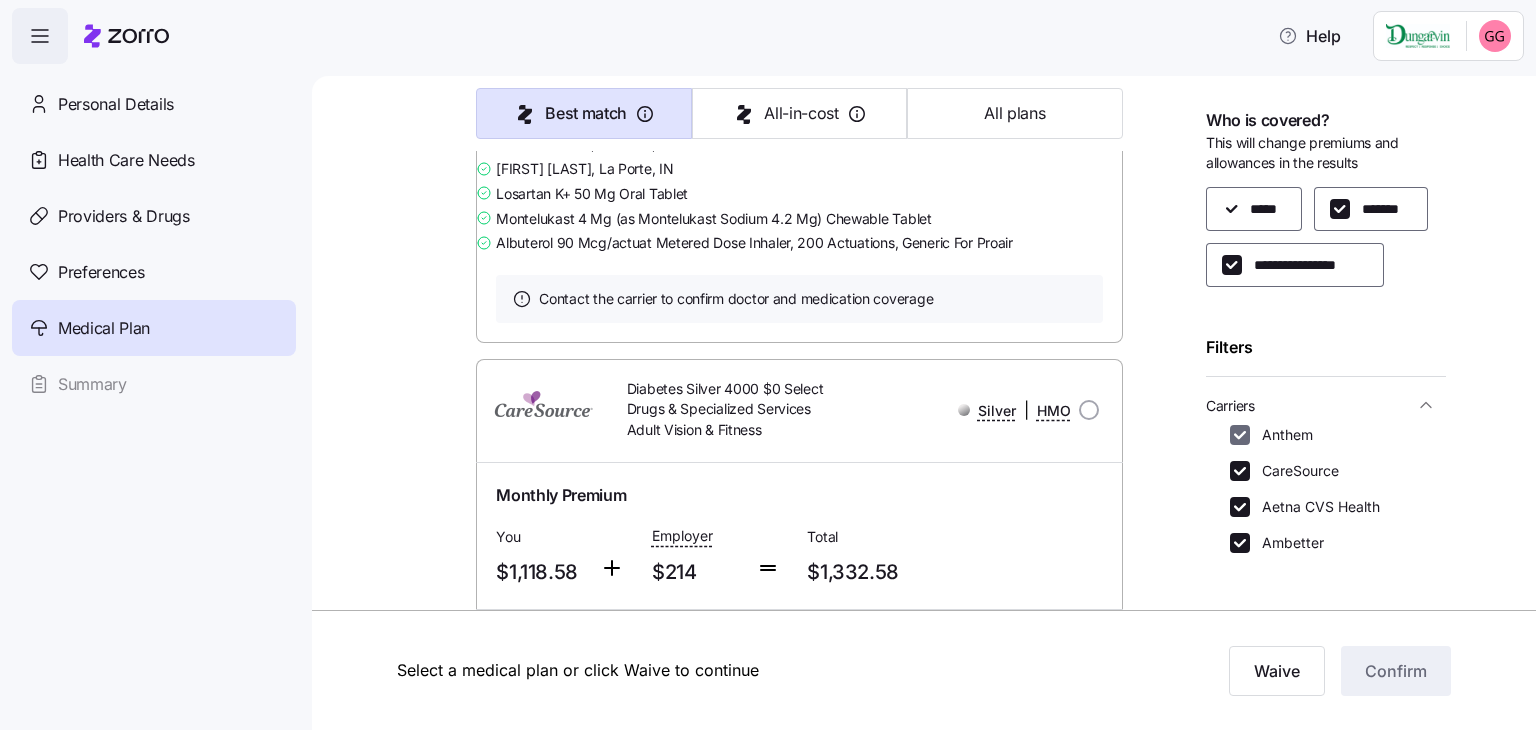 click on "Anthem" at bounding box center (1240, 435) 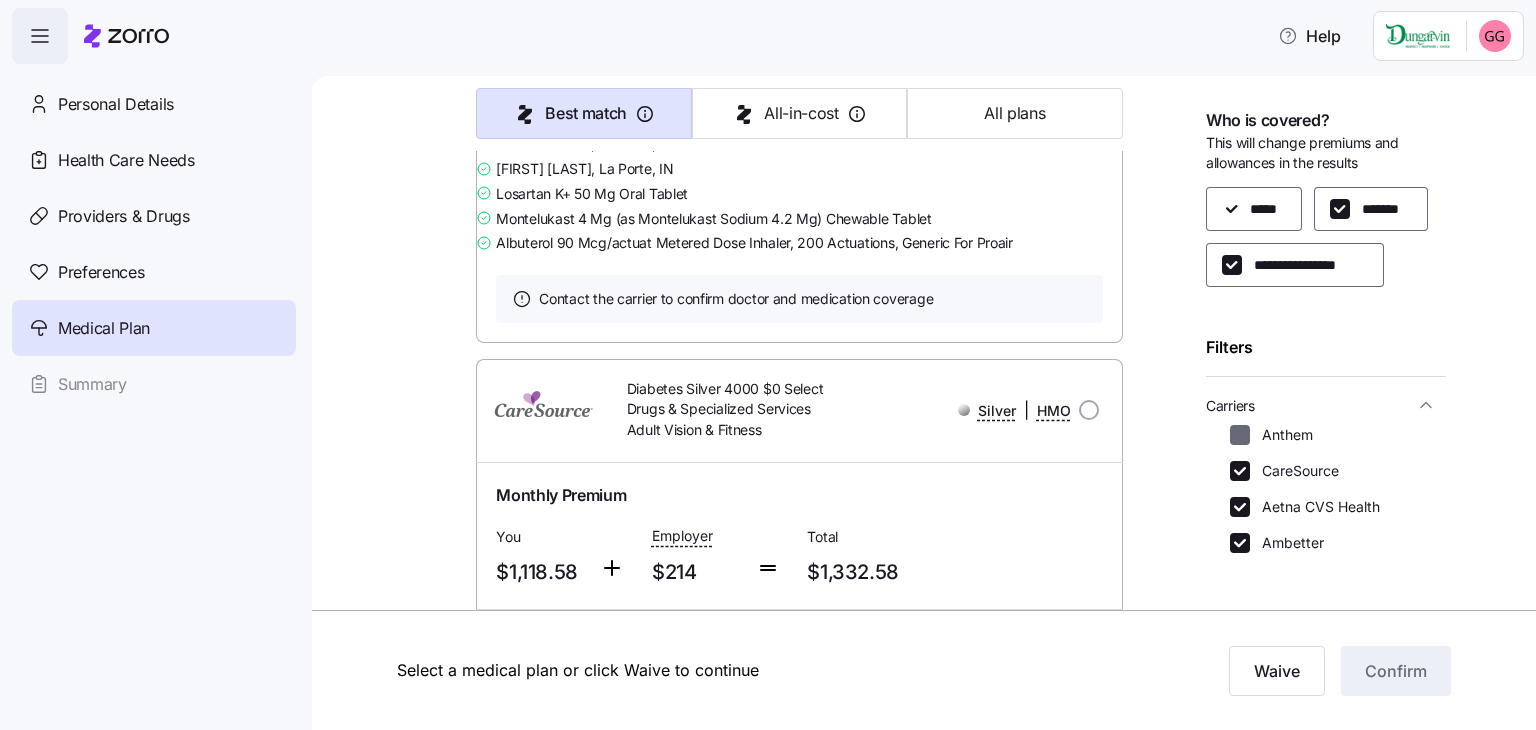 checkbox on "false" 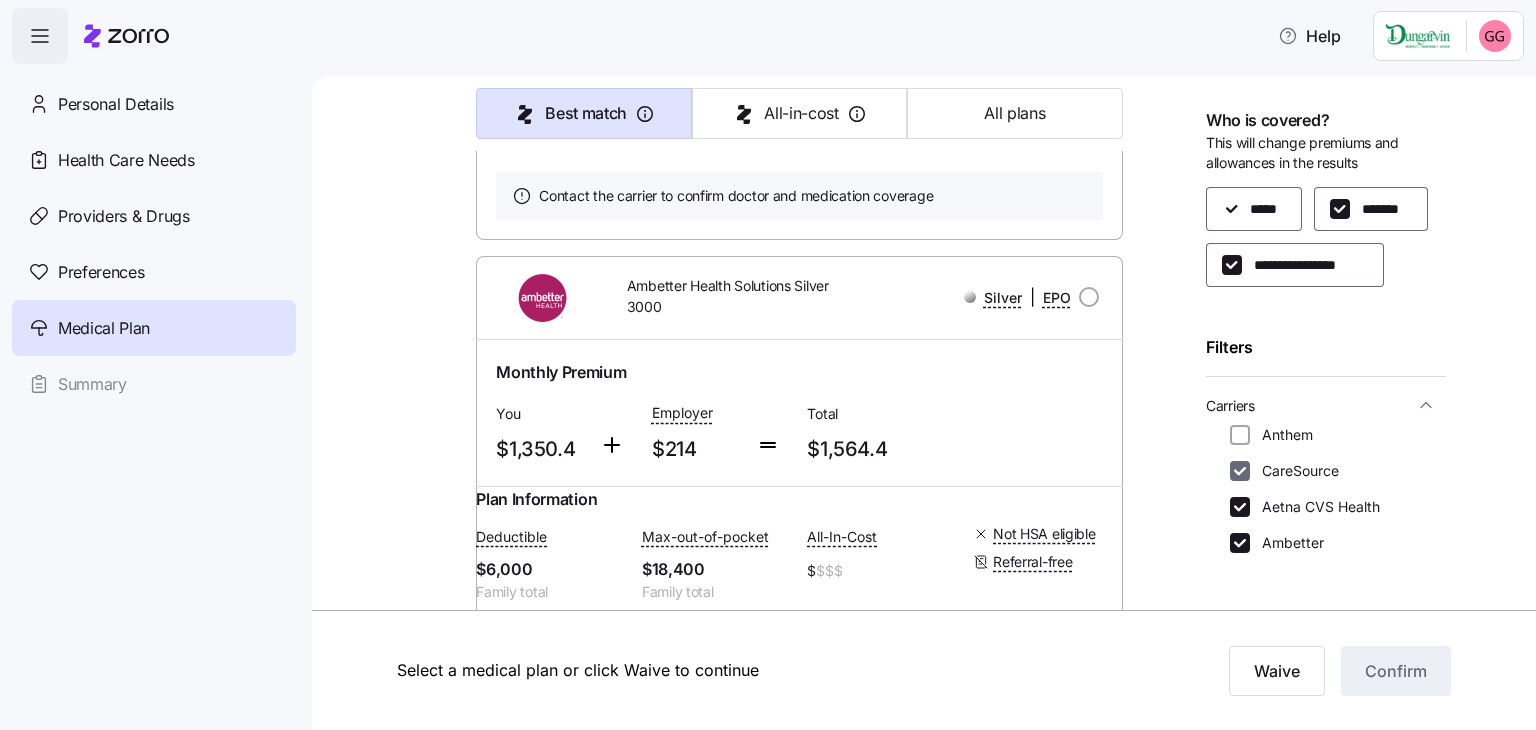 click on "CareSource" at bounding box center (1240, 471) 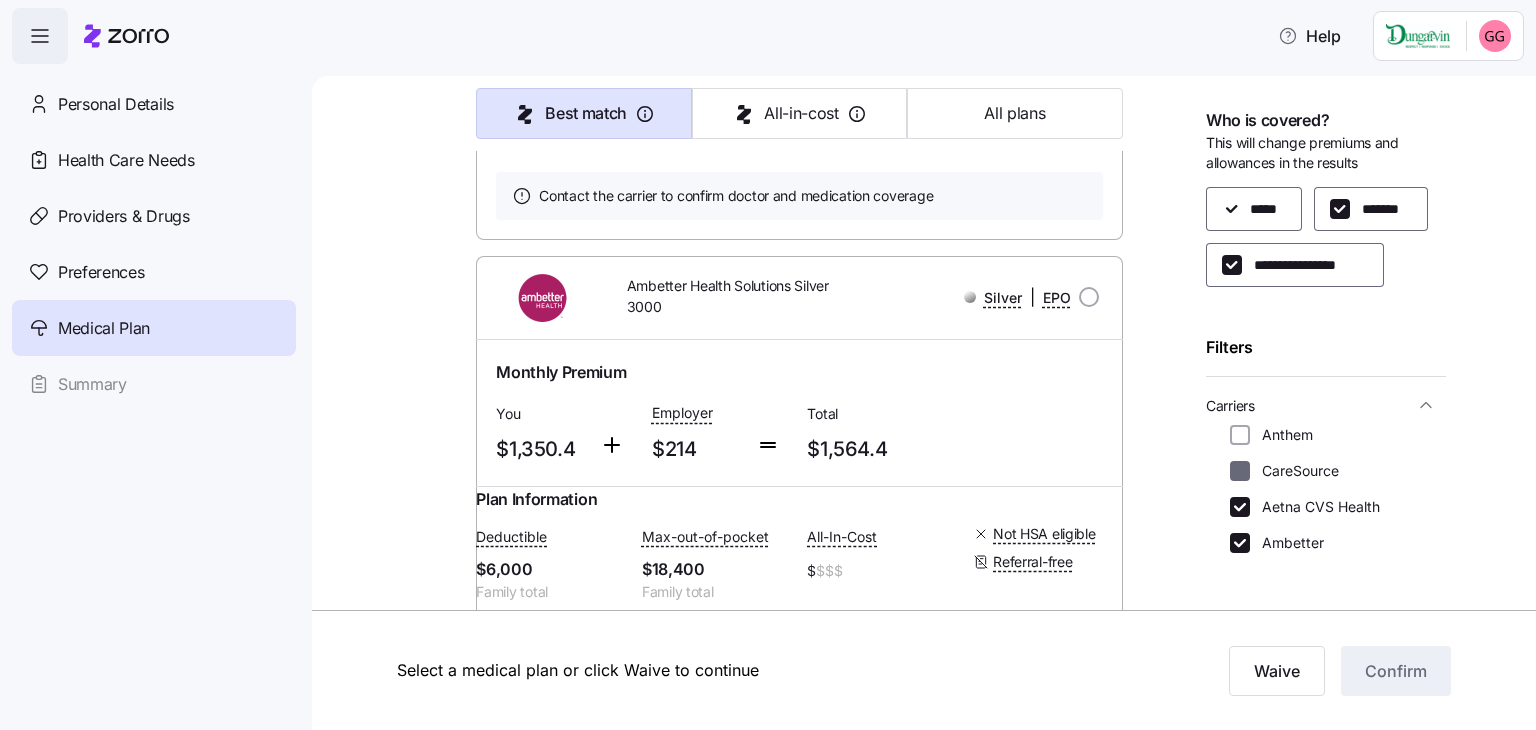 checkbox on "false" 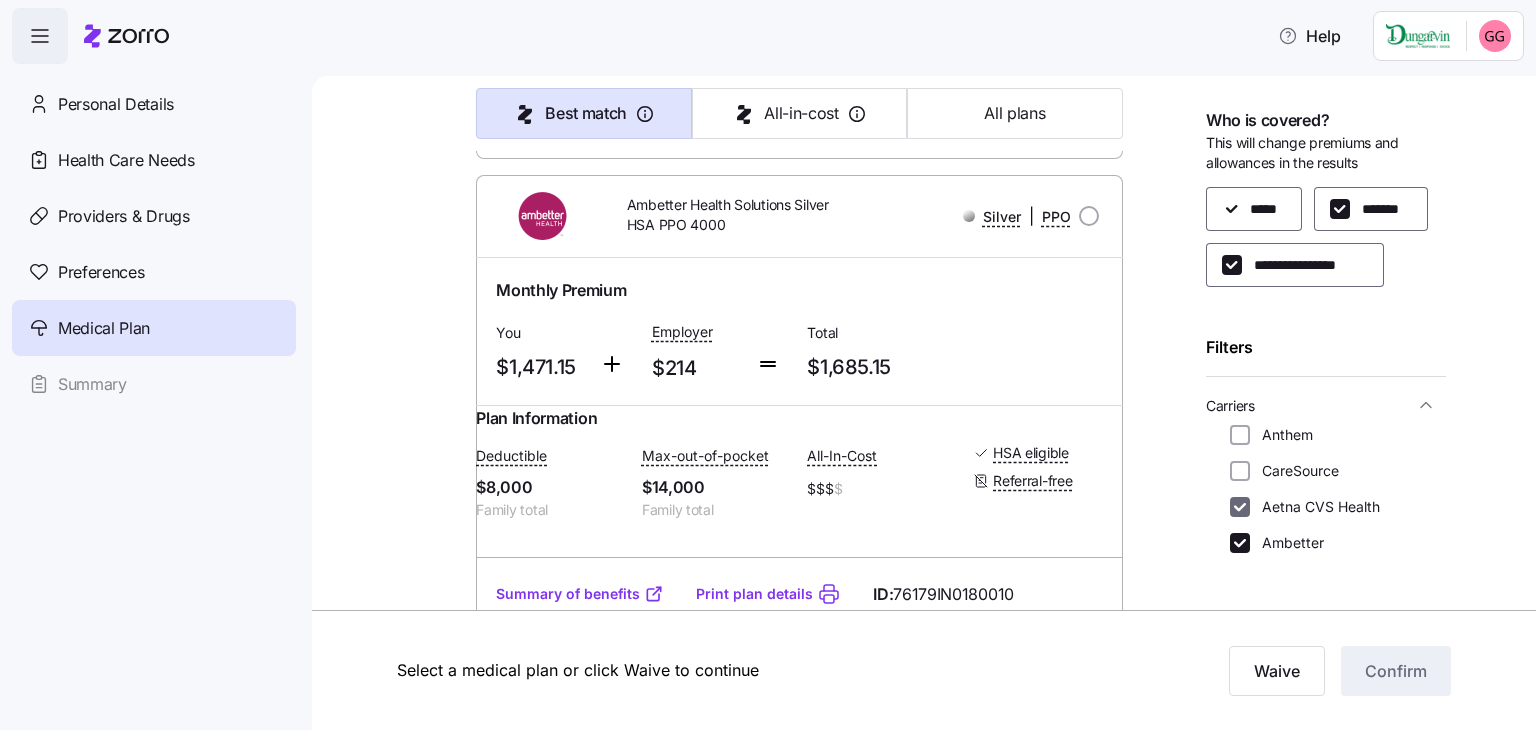 click on "Aetna CVS Health" at bounding box center [1240, 507] 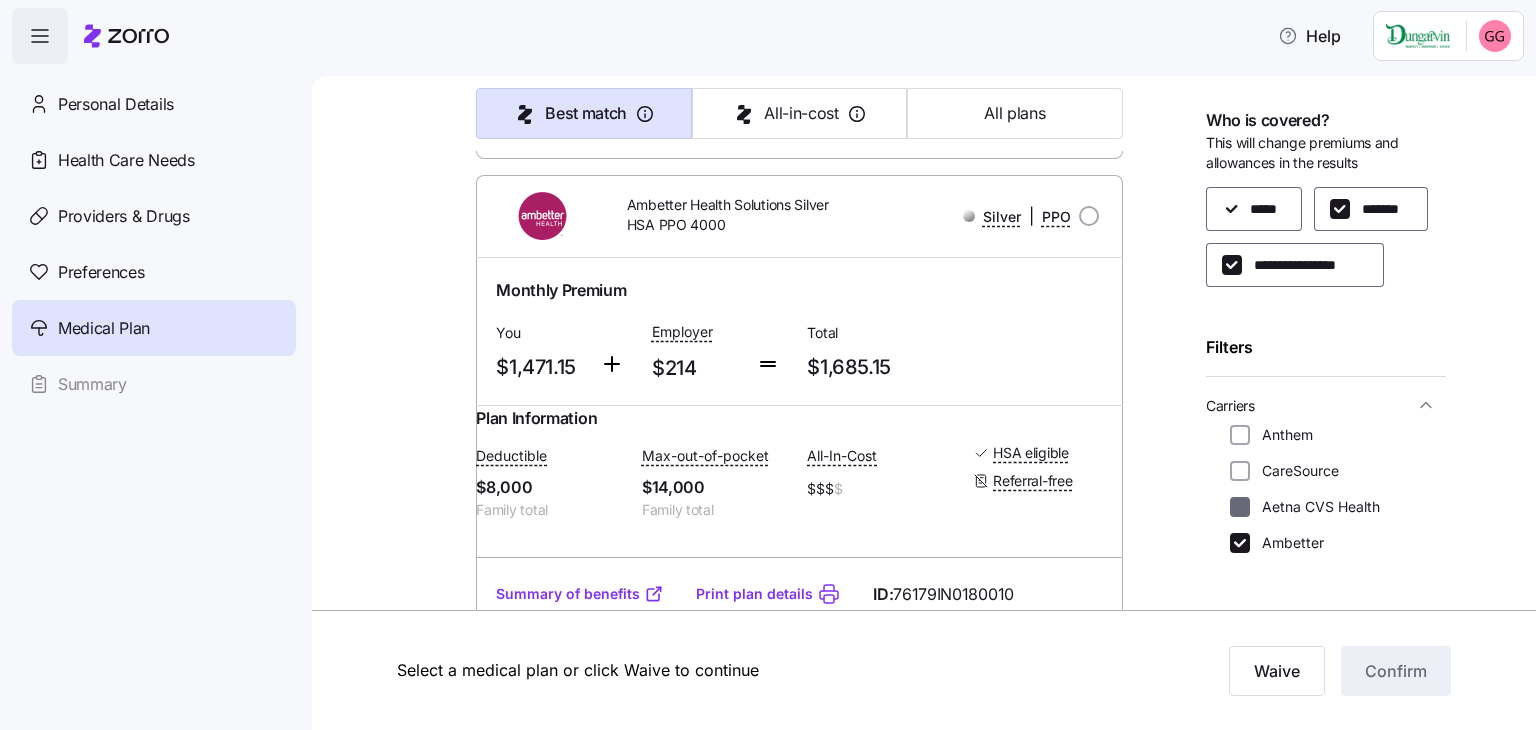 checkbox on "false" 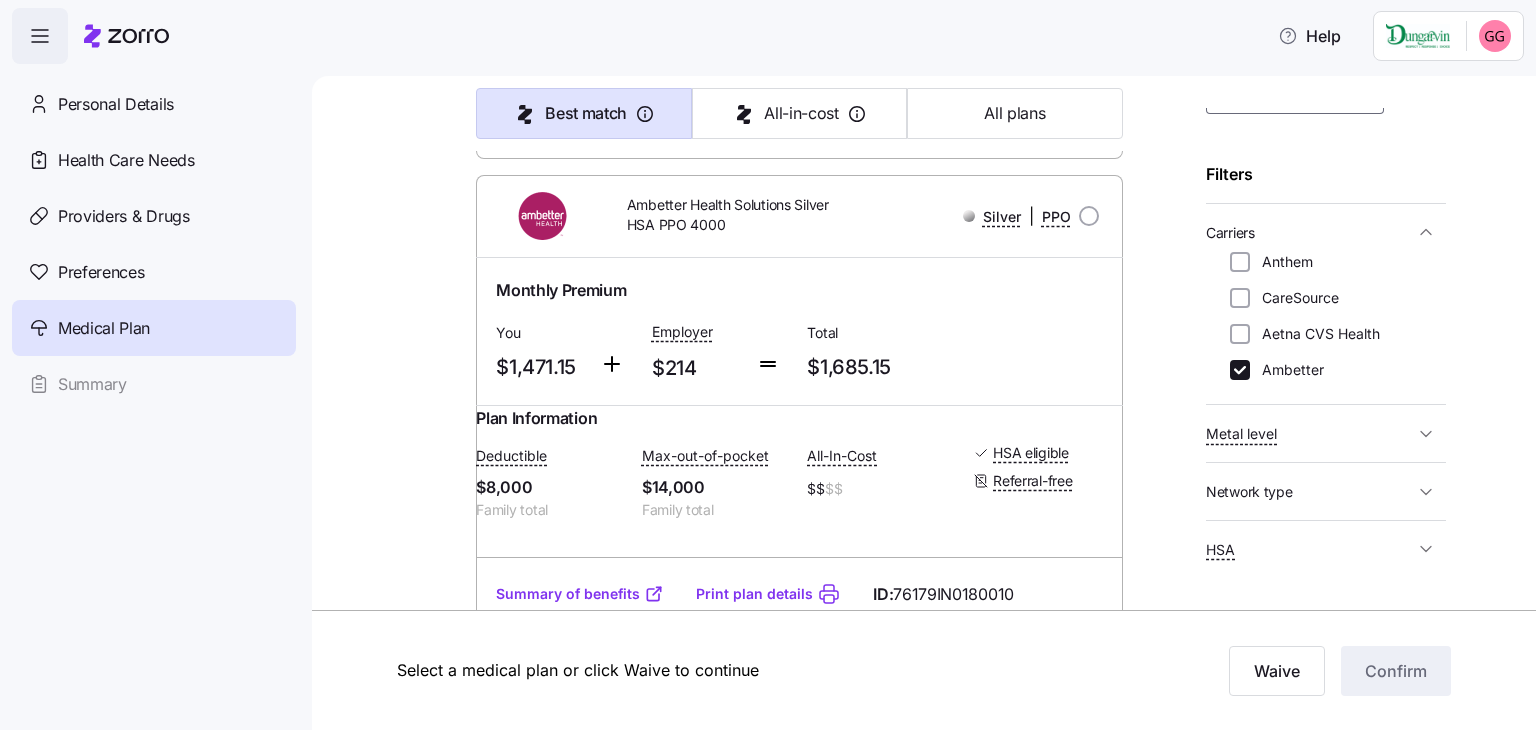 scroll, scrollTop: 213, scrollLeft: 0, axis: vertical 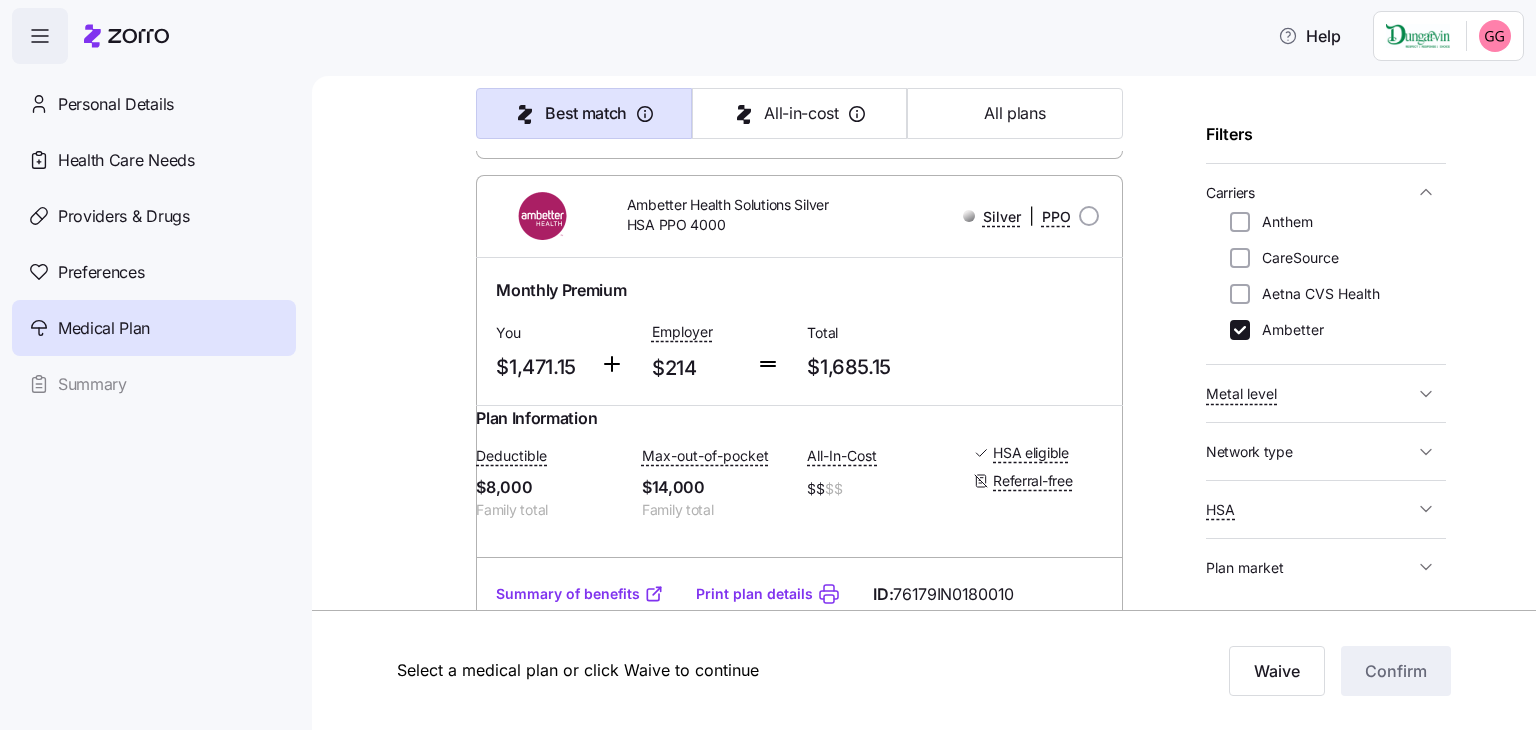 click 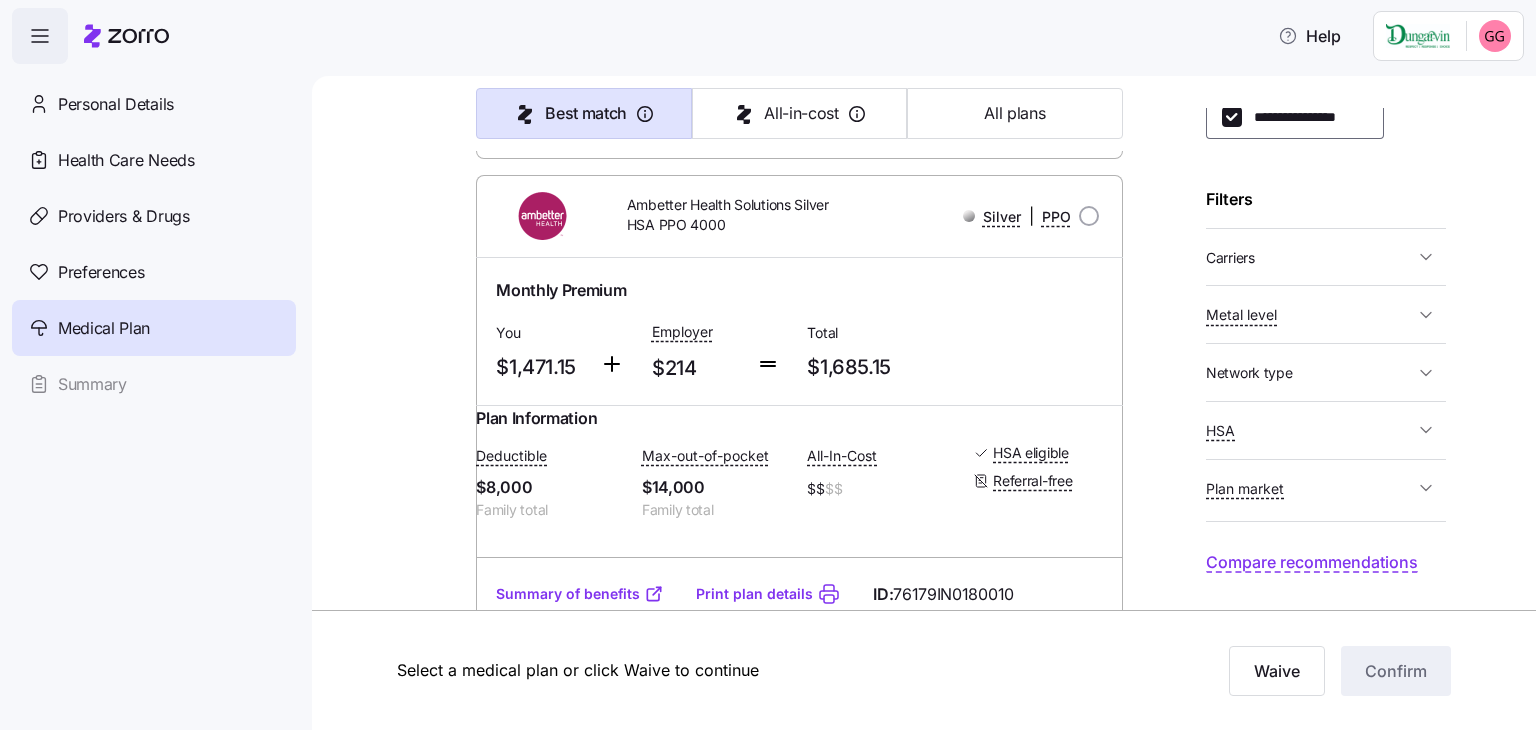 scroll, scrollTop: 148, scrollLeft: 0, axis: vertical 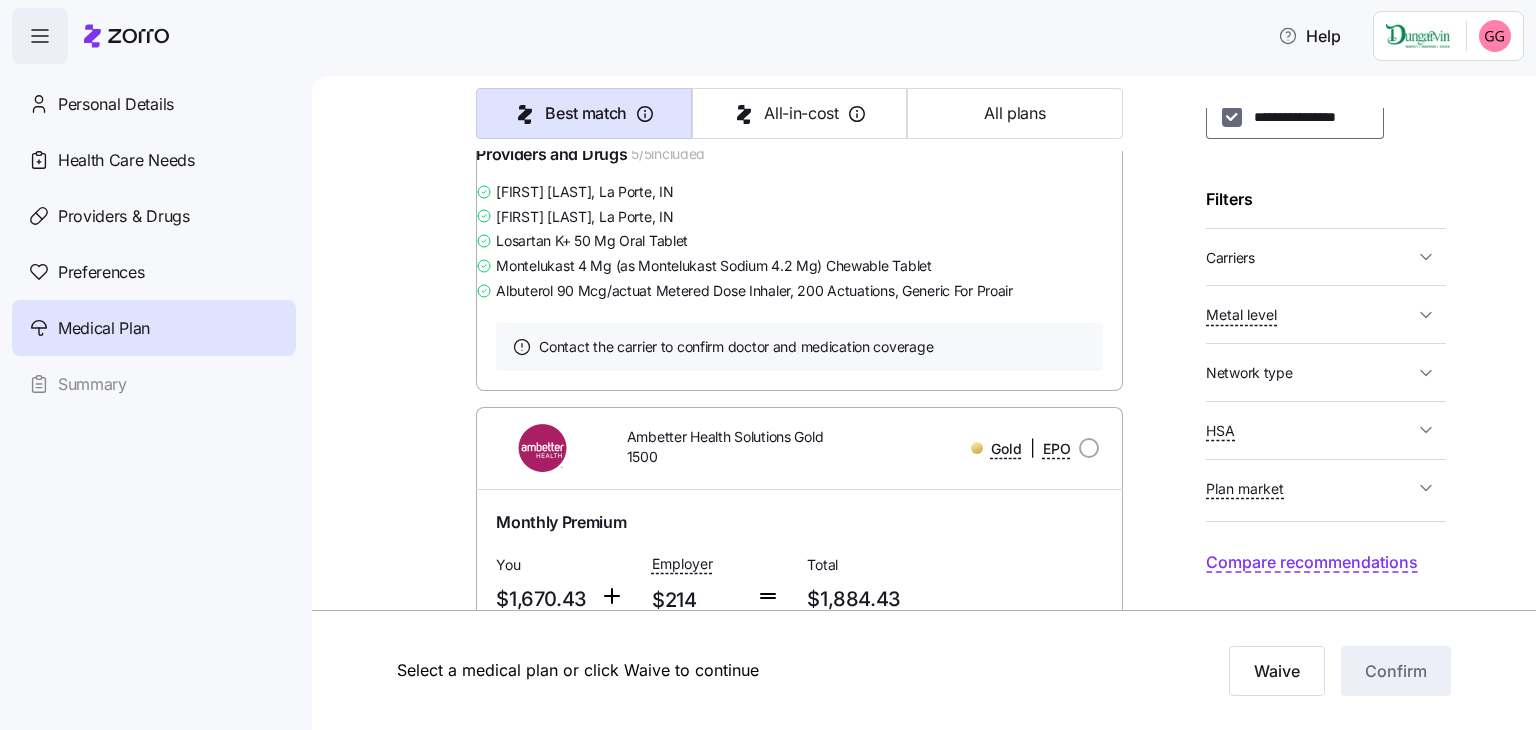 click on "**********" at bounding box center [1232, 117] 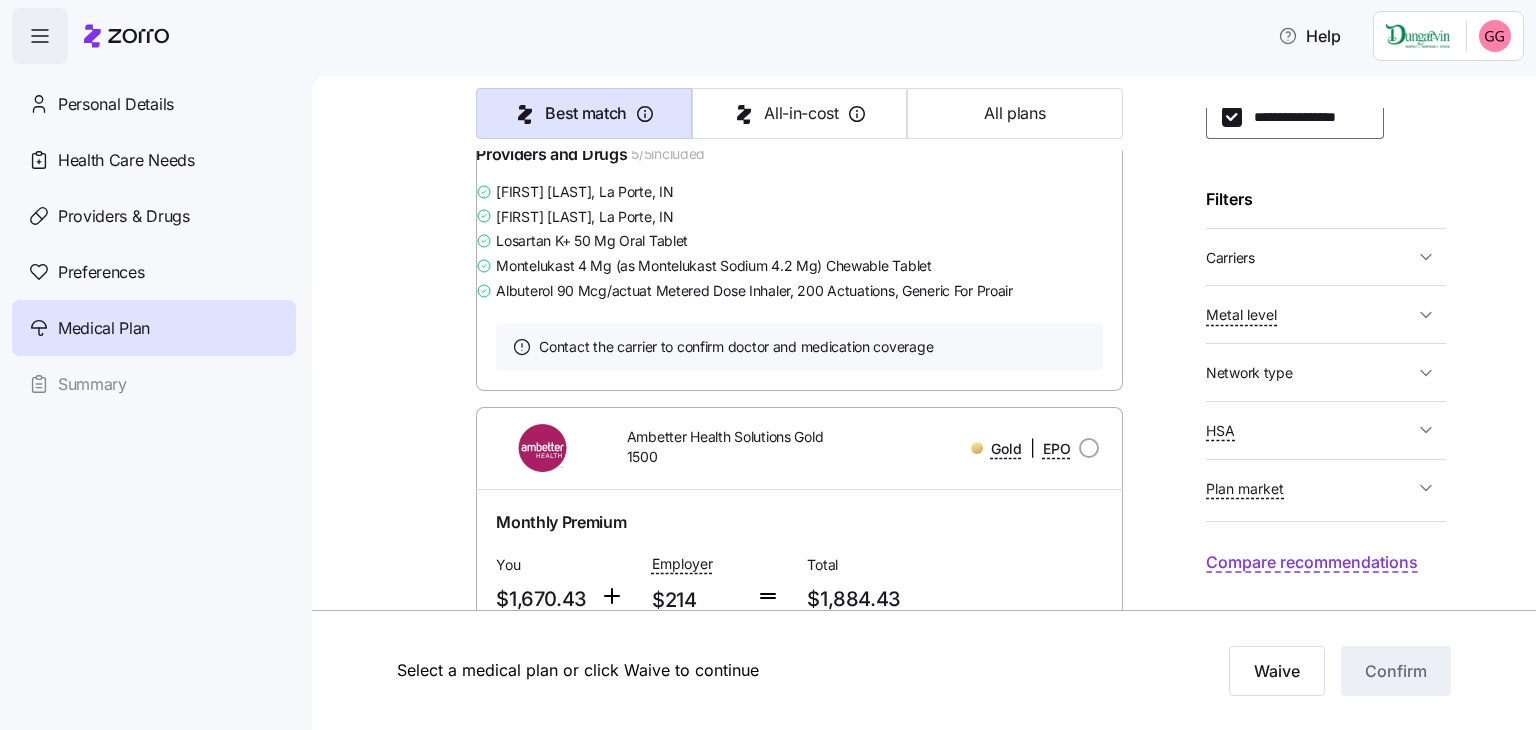checkbox on "false" 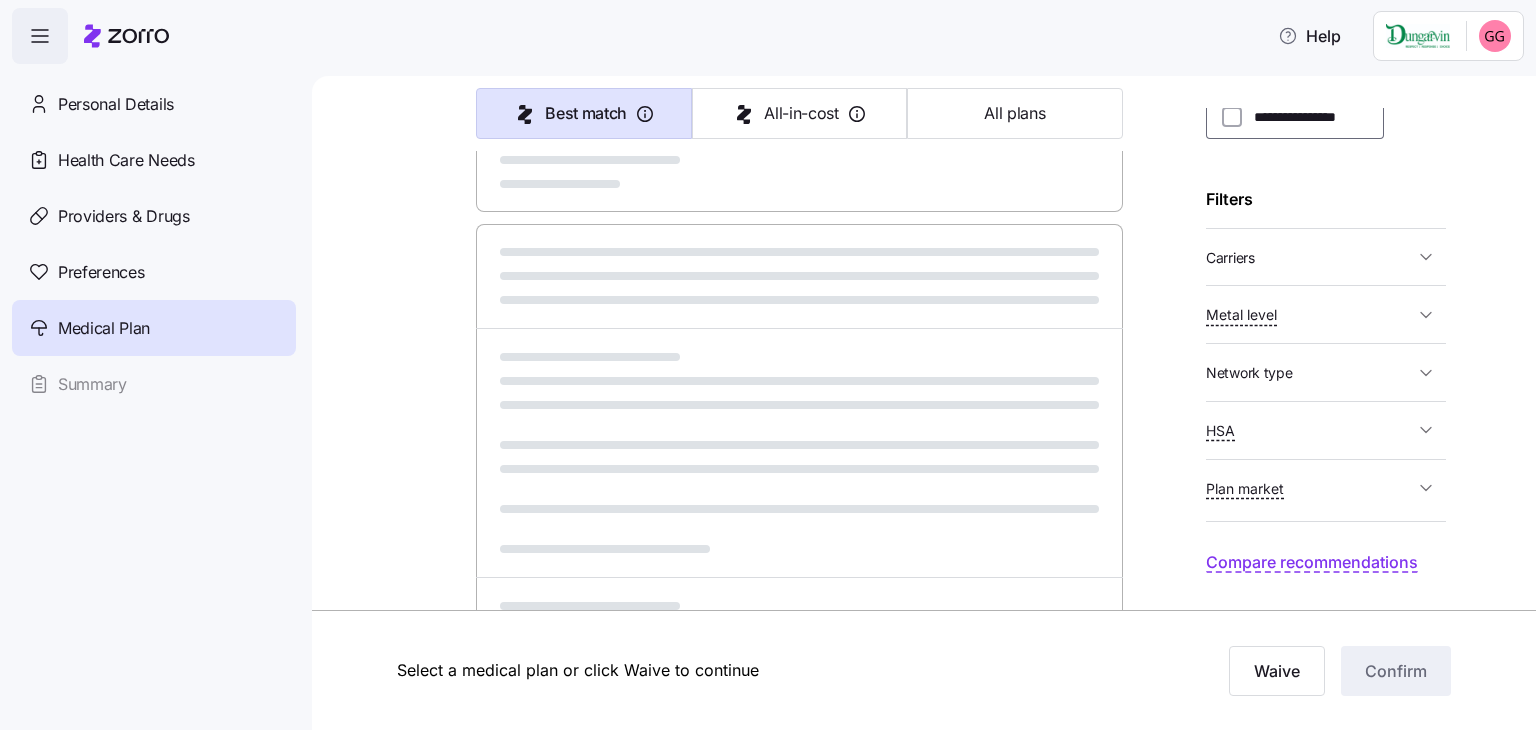 scroll, scrollTop: 1047, scrollLeft: 0, axis: vertical 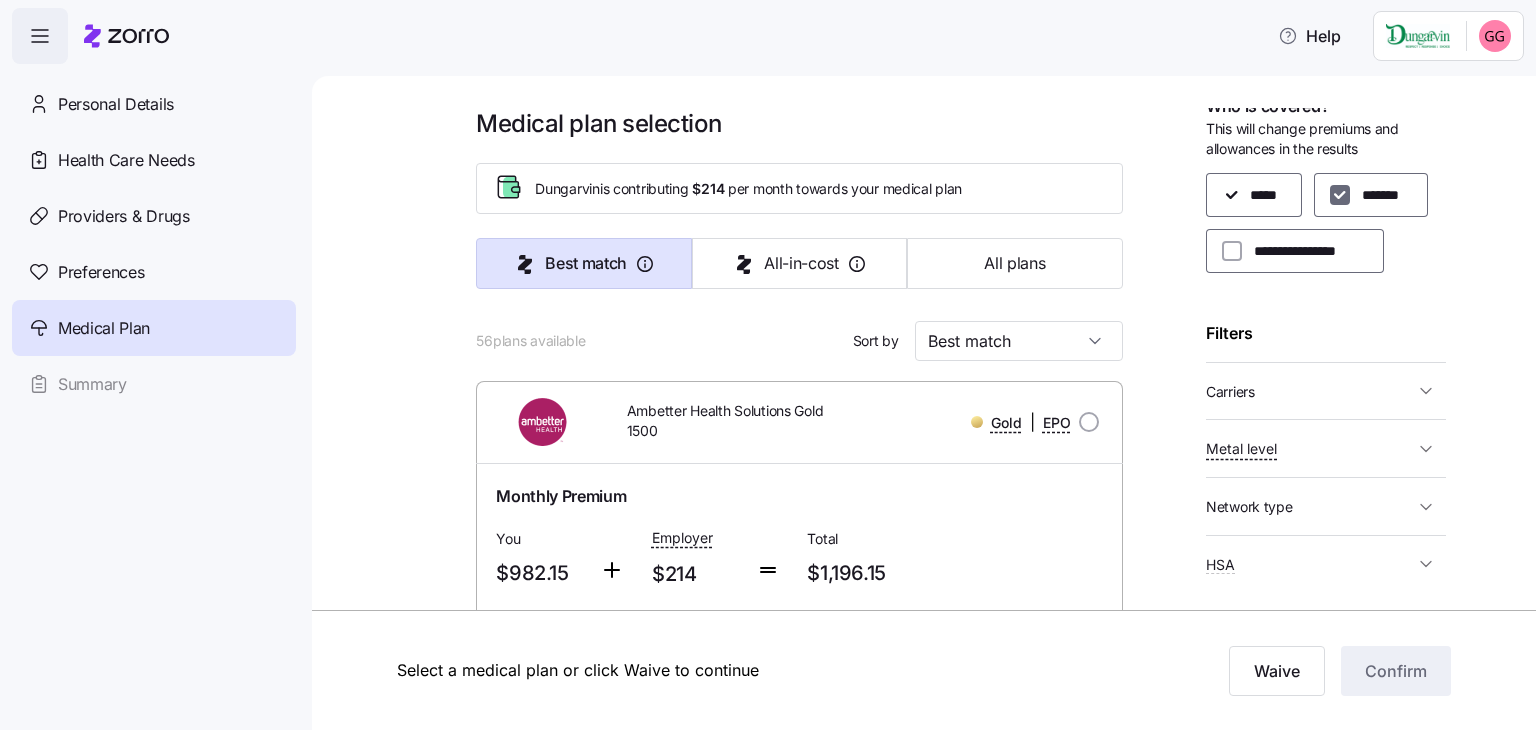 click on "*******" at bounding box center (1340, 195) 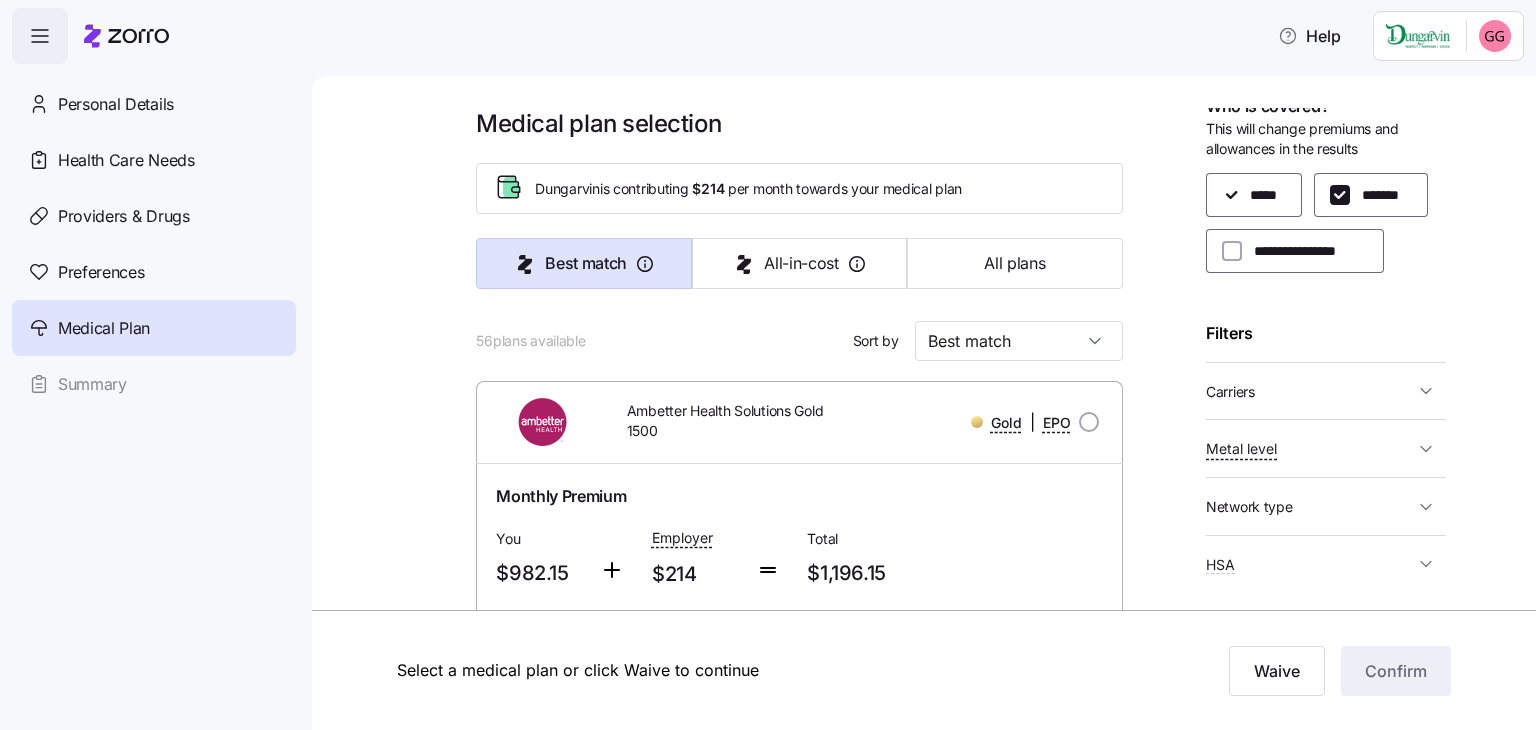 checkbox on "false" 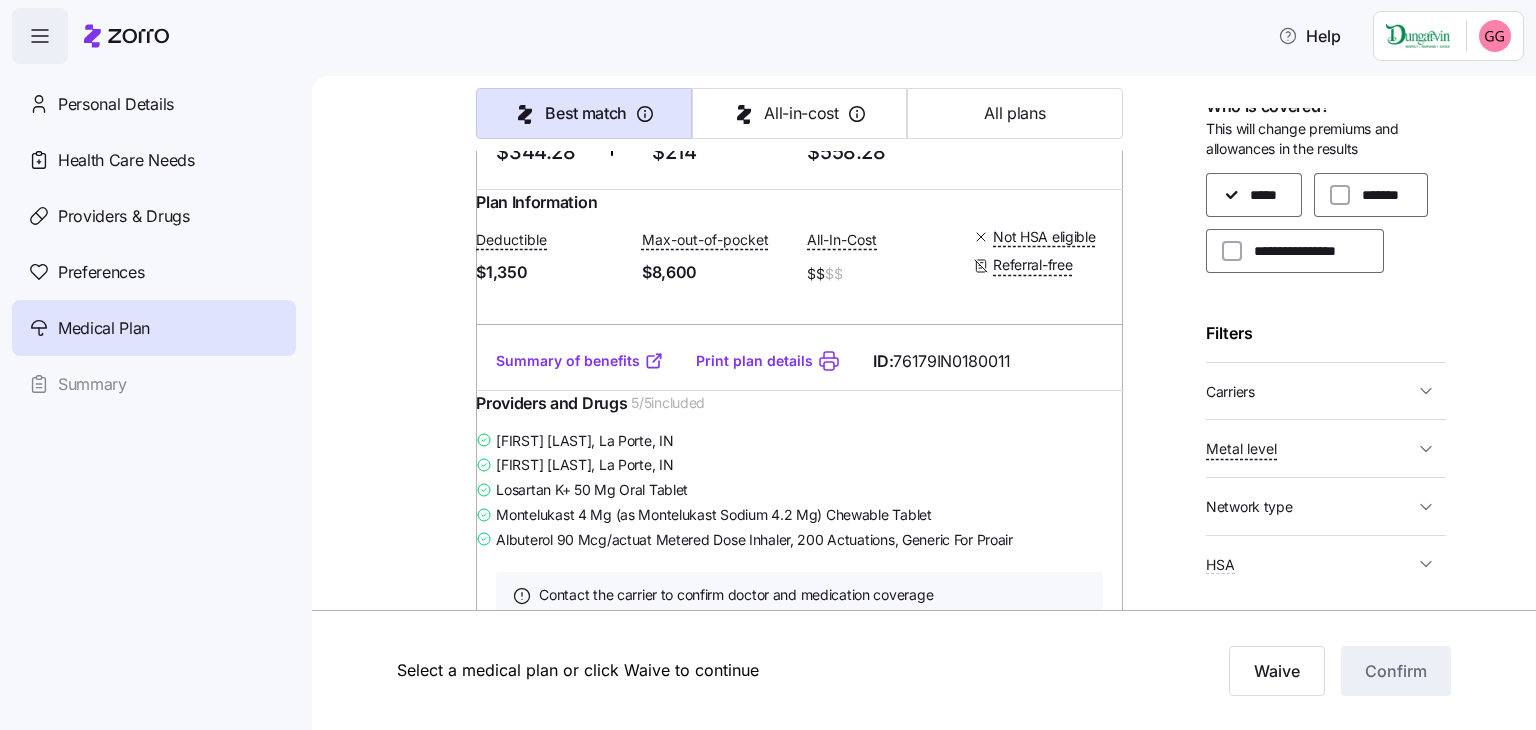 scroll, scrollTop: 8248, scrollLeft: 0, axis: vertical 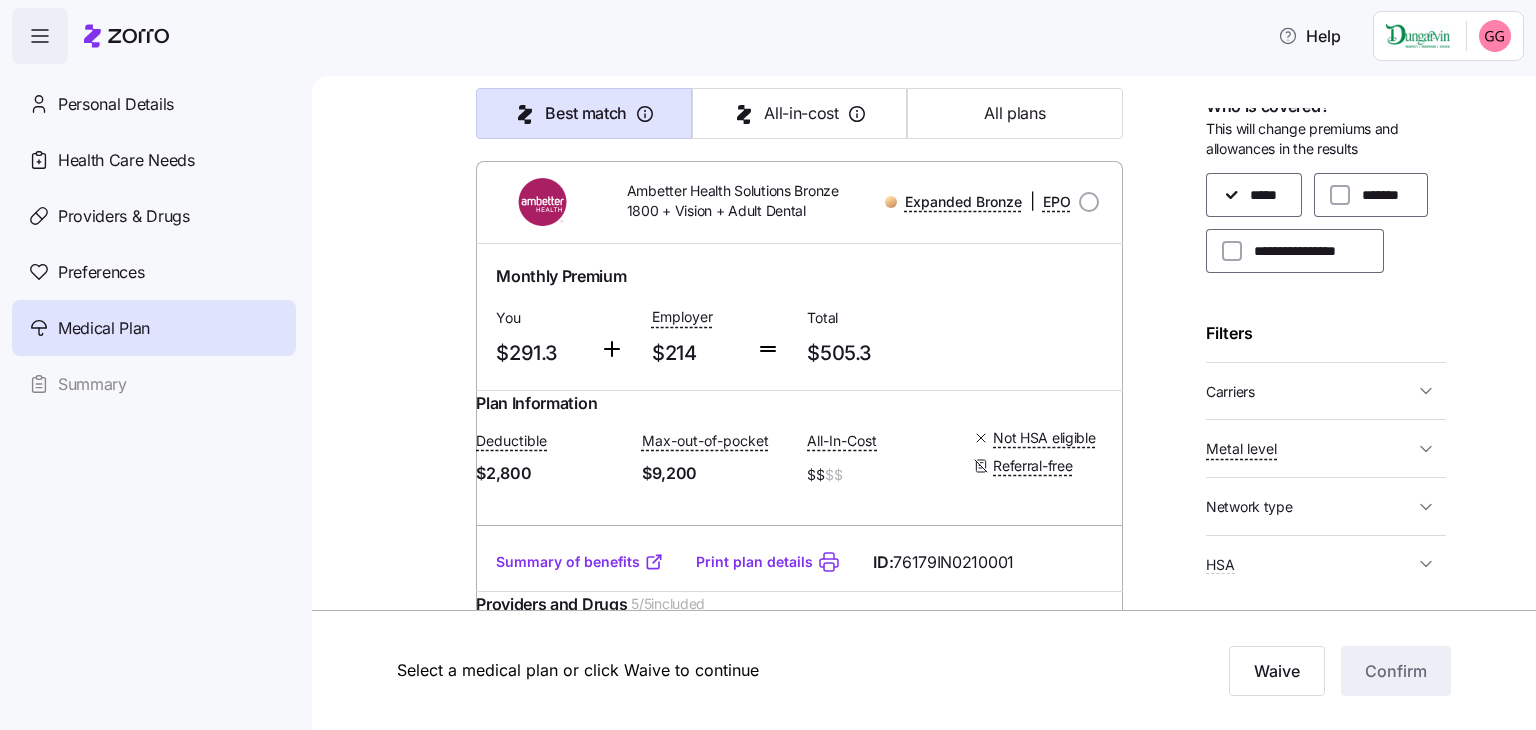 click on "Summary of benefits" at bounding box center [580, -134] 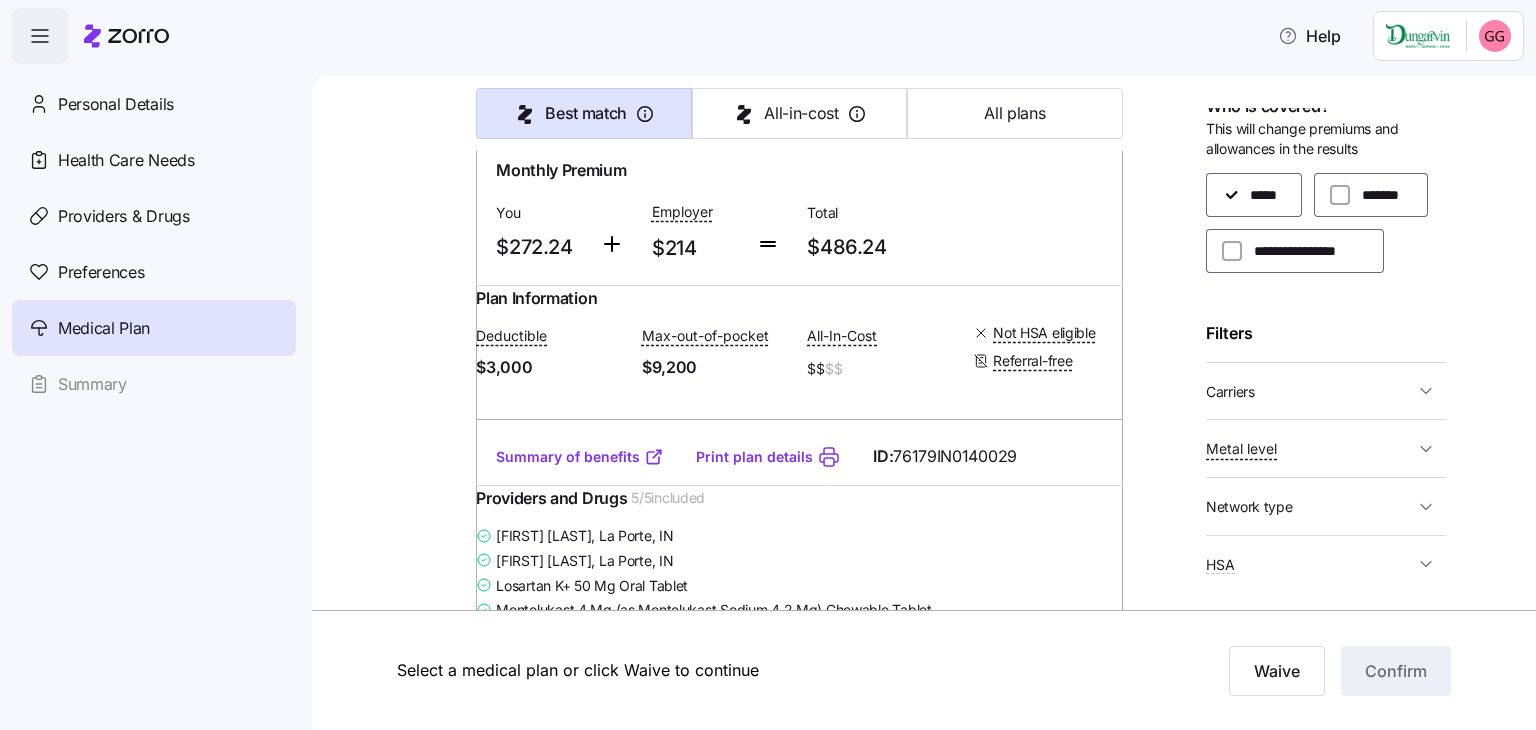 scroll, scrollTop: 10879, scrollLeft: 0, axis: vertical 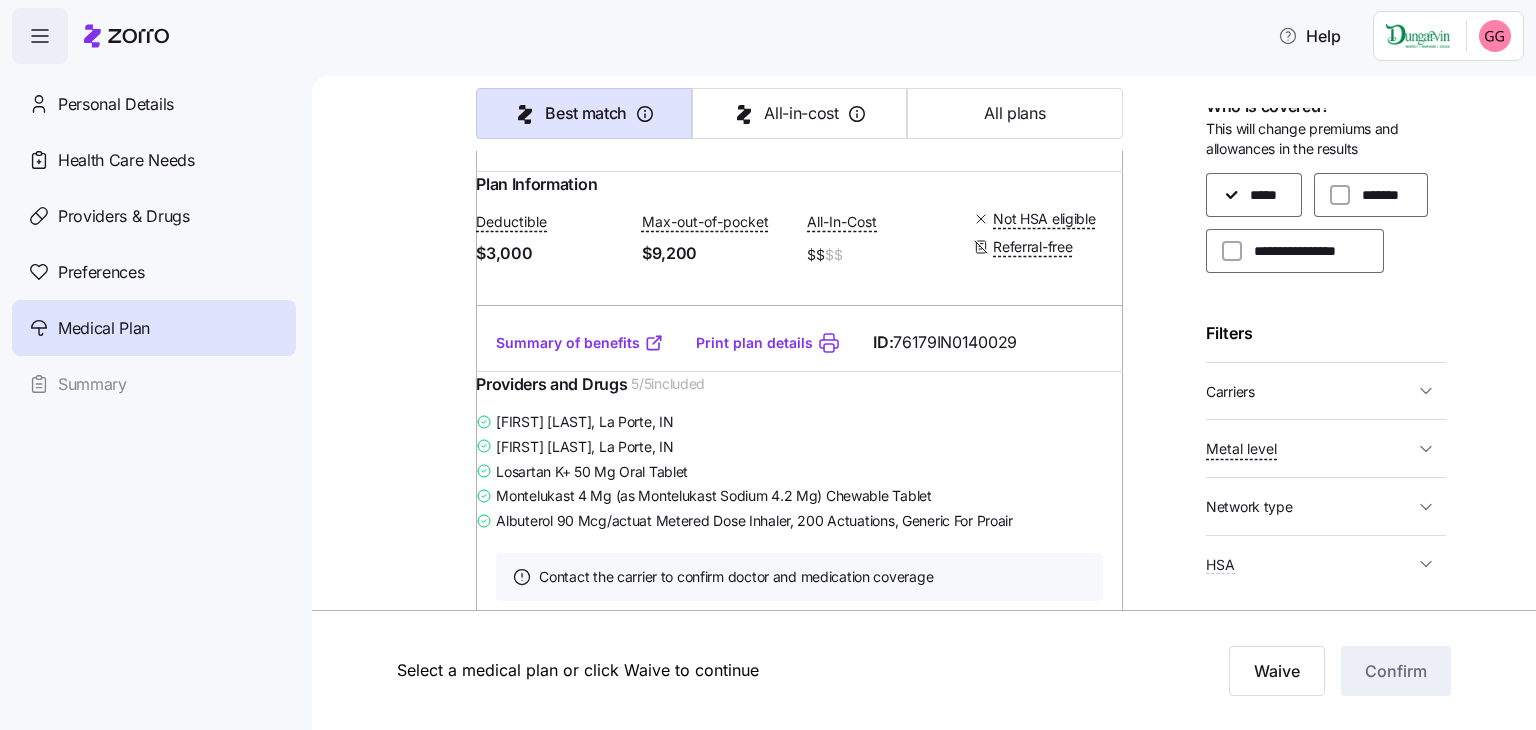 click on "Summary of benefits" at bounding box center [580, -353] 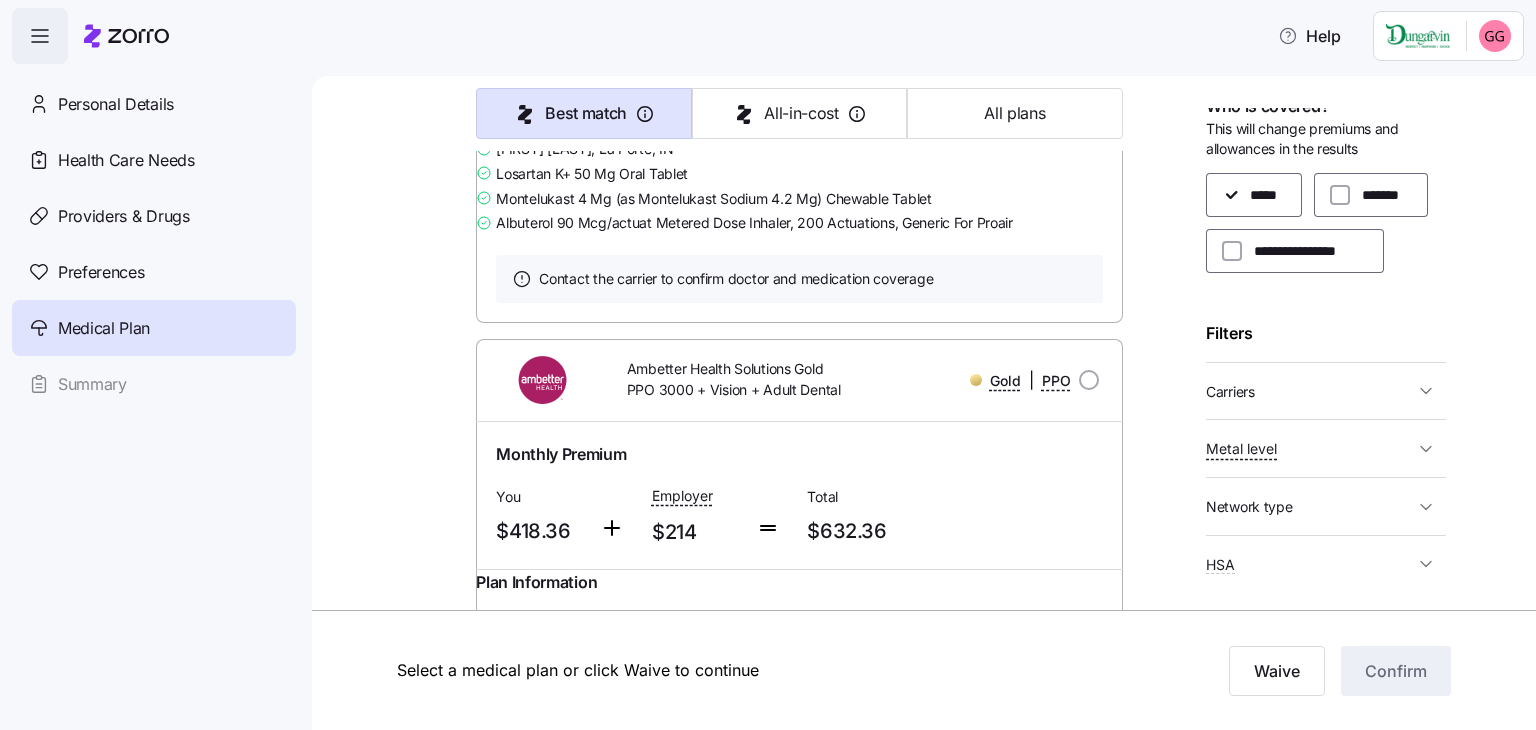 scroll, scrollTop: 14769, scrollLeft: 0, axis: vertical 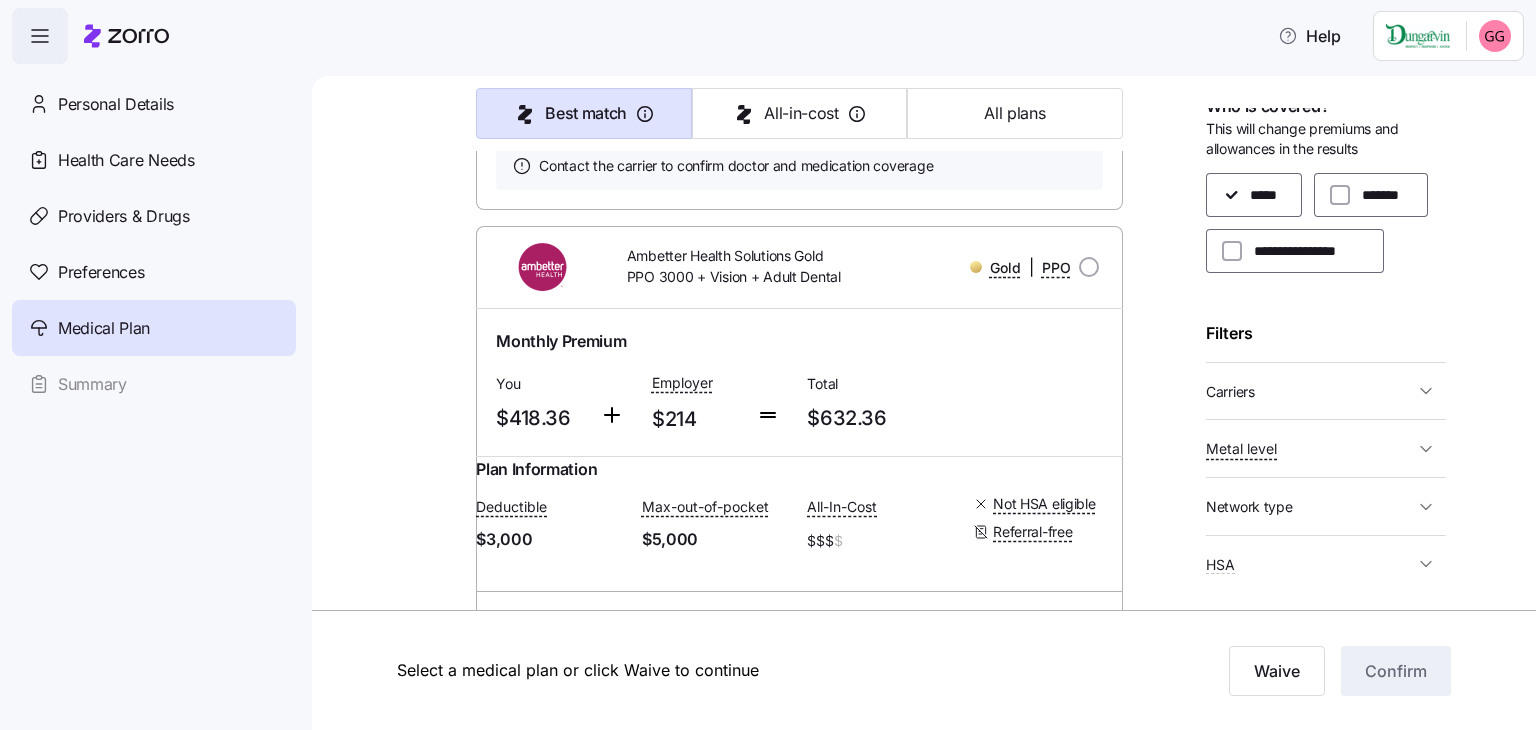 click on "Summary of benefits" at bounding box center (580, -764) 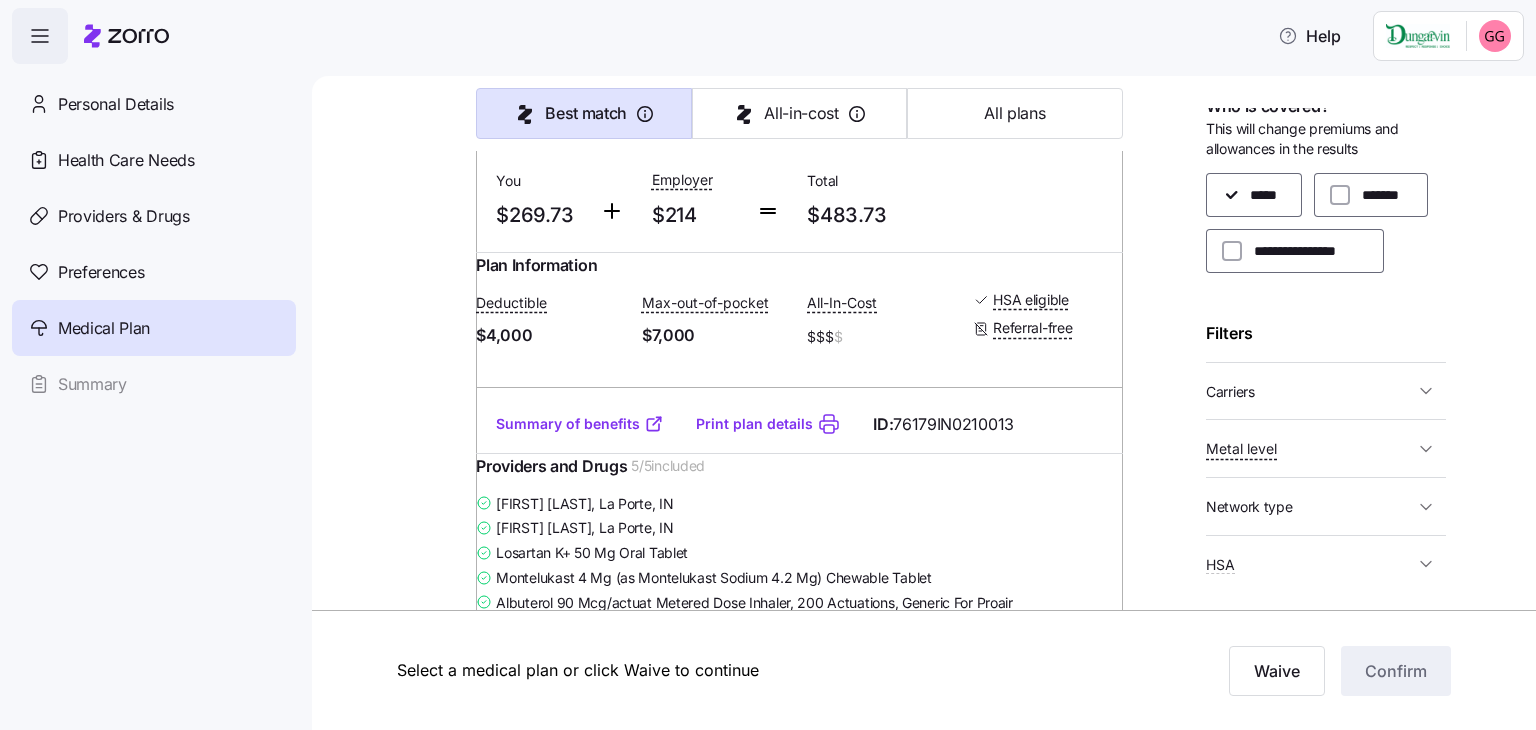 scroll, scrollTop: 19225, scrollLeft: 0, axis: vertical 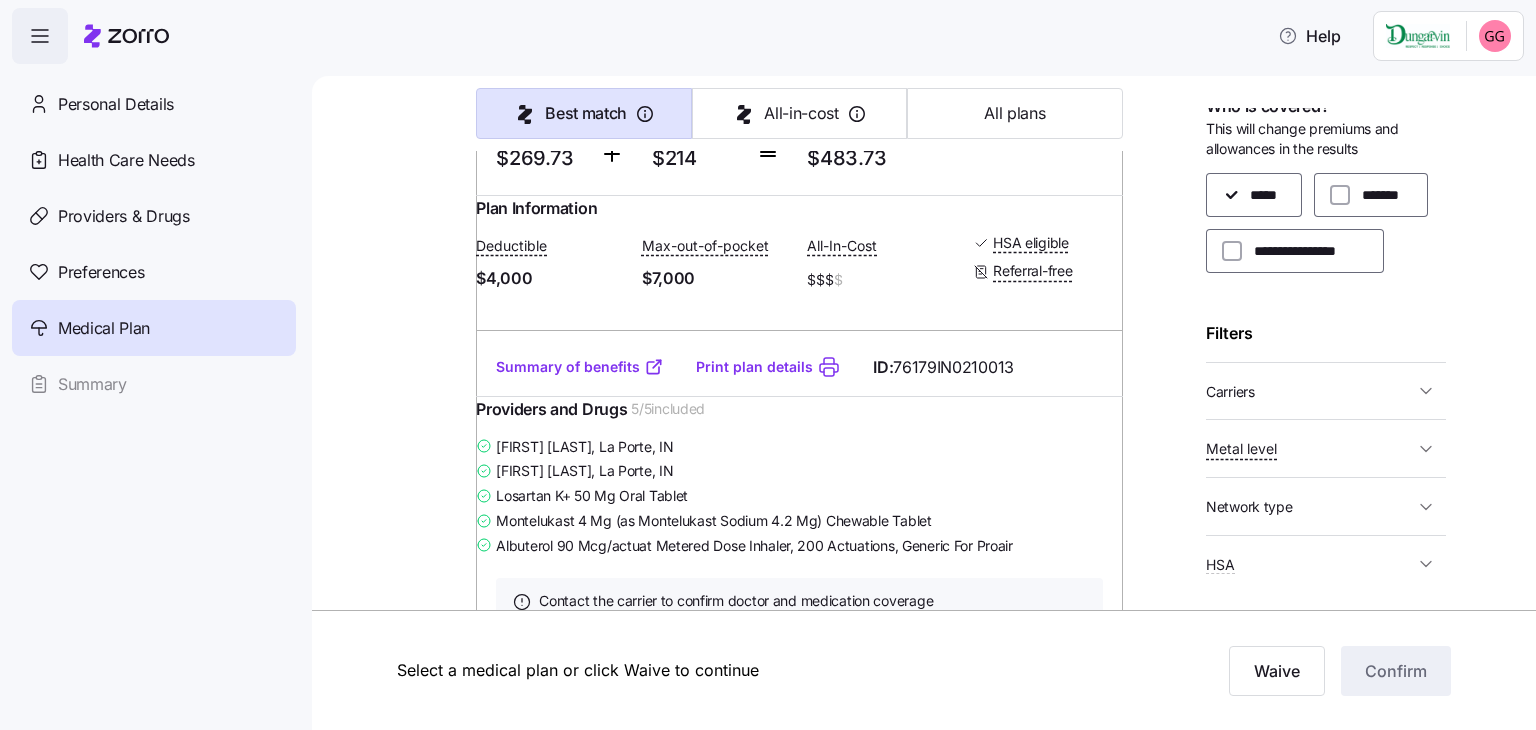 click on "Summary of benefits" at bounding box center (580, -1045) 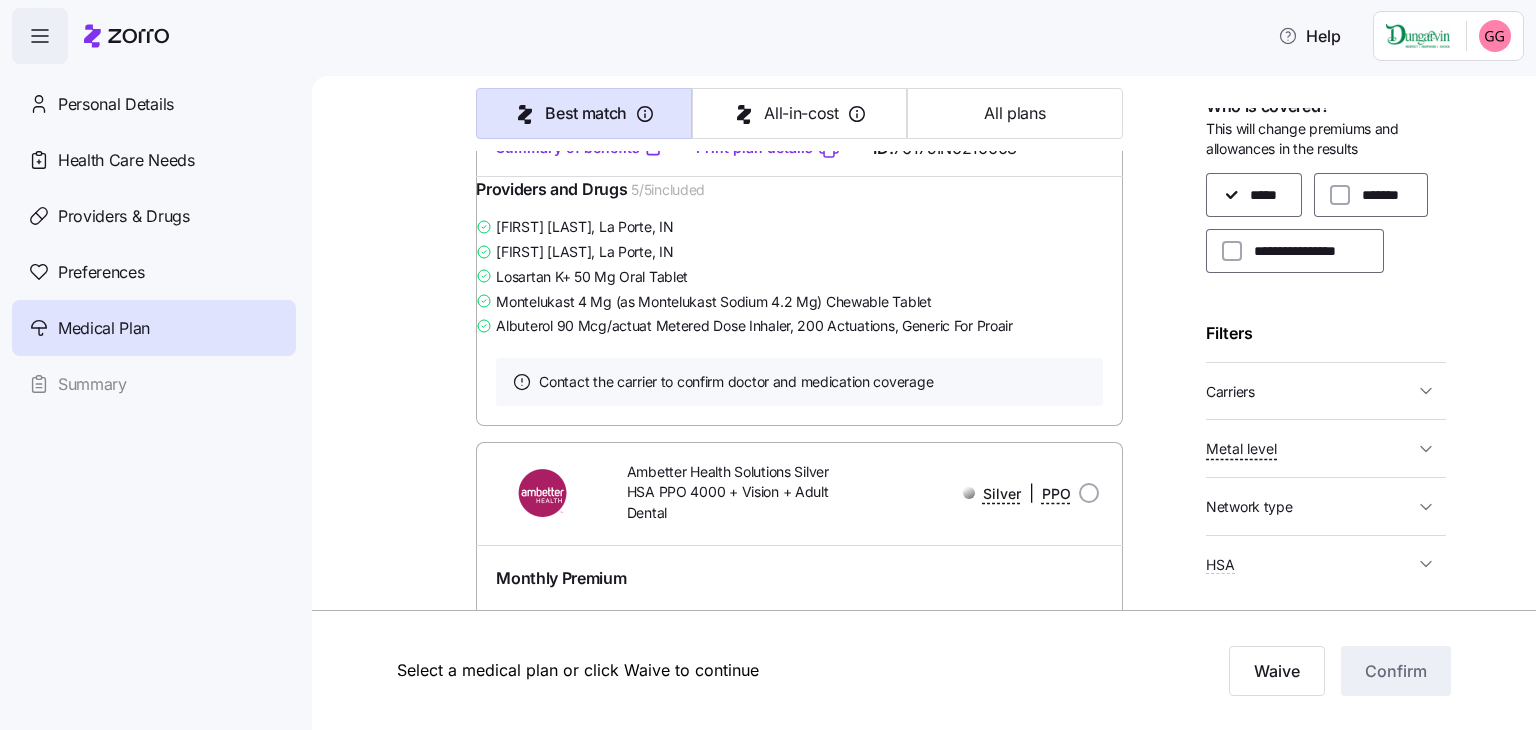 scroll, scrollTop: 21588, scrollLeft: 0, axis: vertical 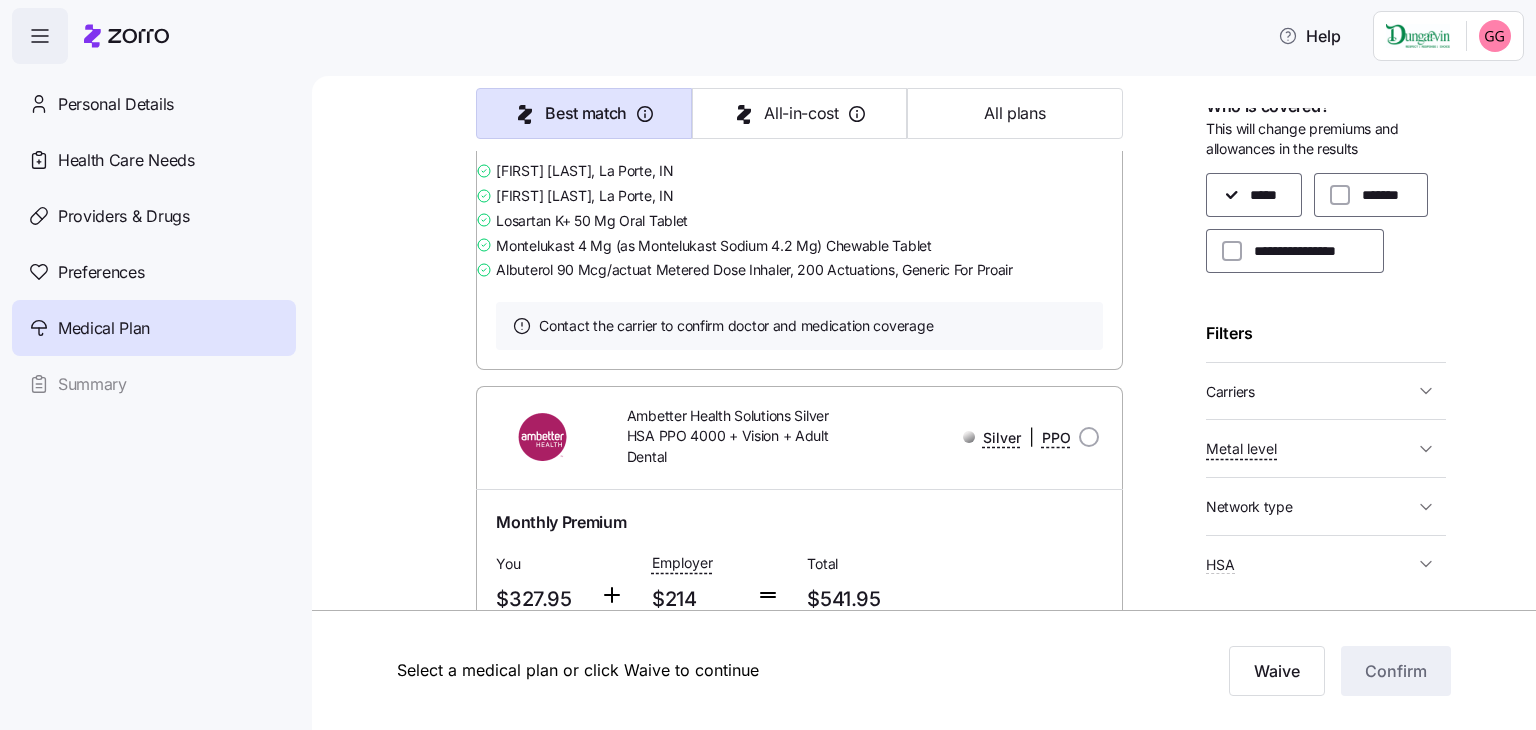 click on "Summary of benefits" at bounding box center [580, -1300] 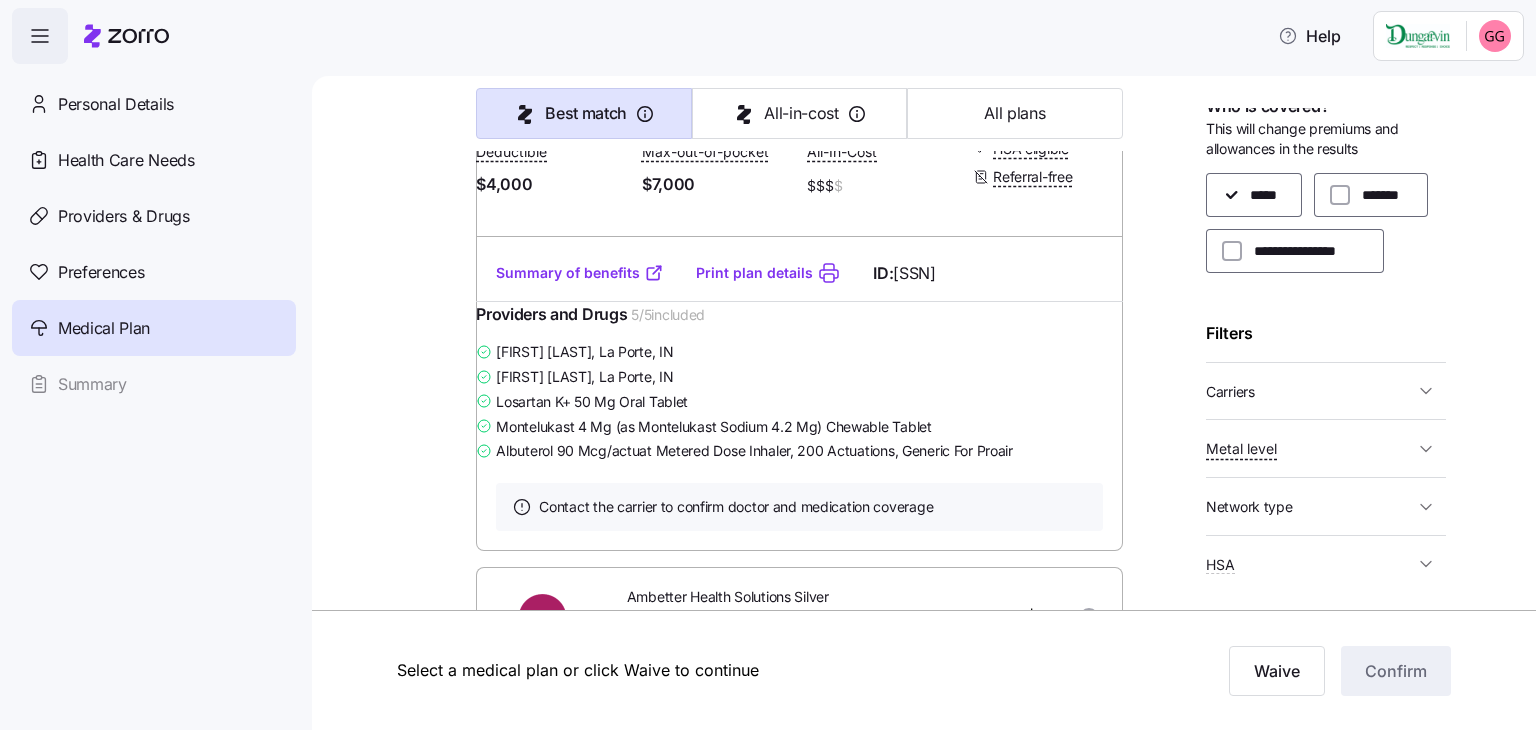 scroll, scrollTop: 22762, scrollLeft: 0, axis: vertical 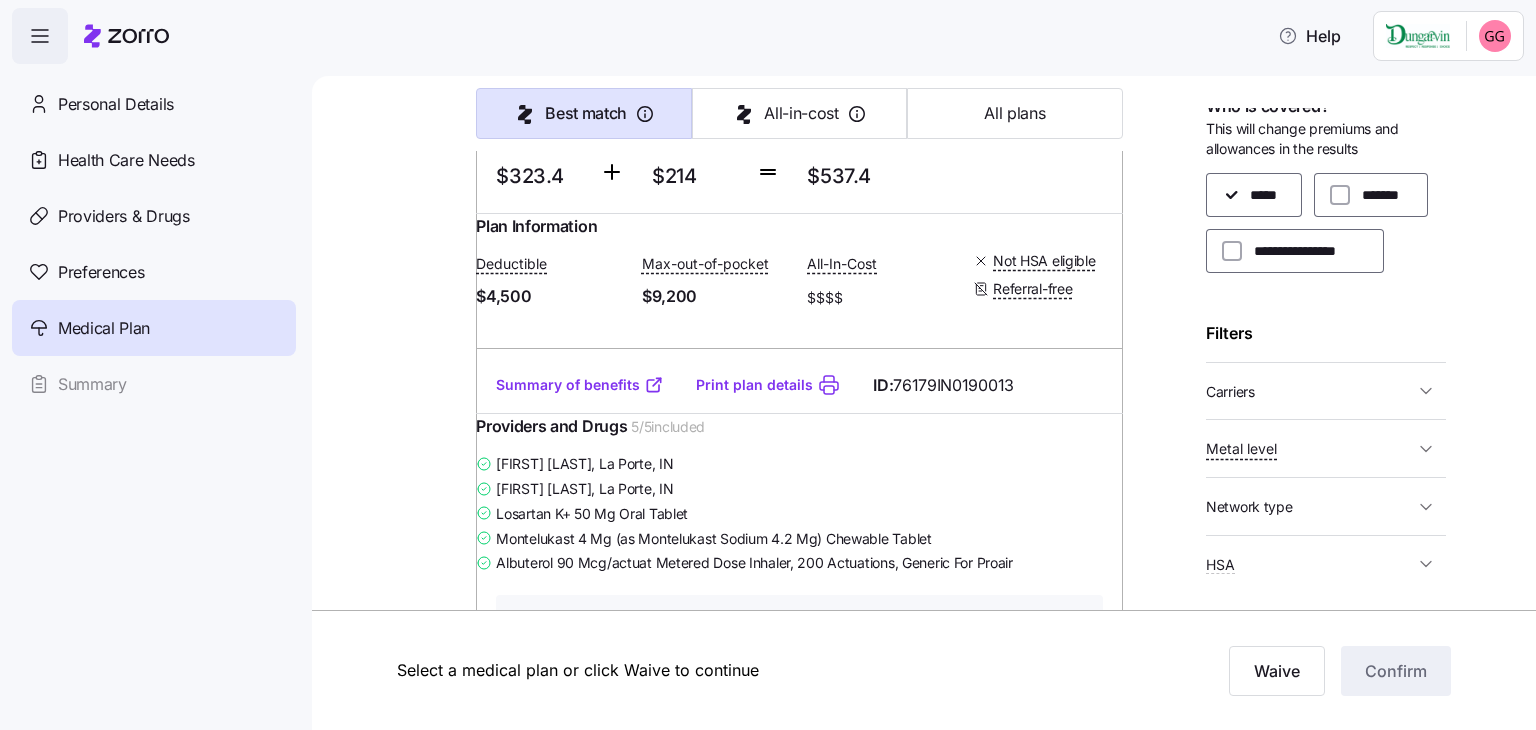 click on "Summary of benefits" at bounding box center [580, -2399] 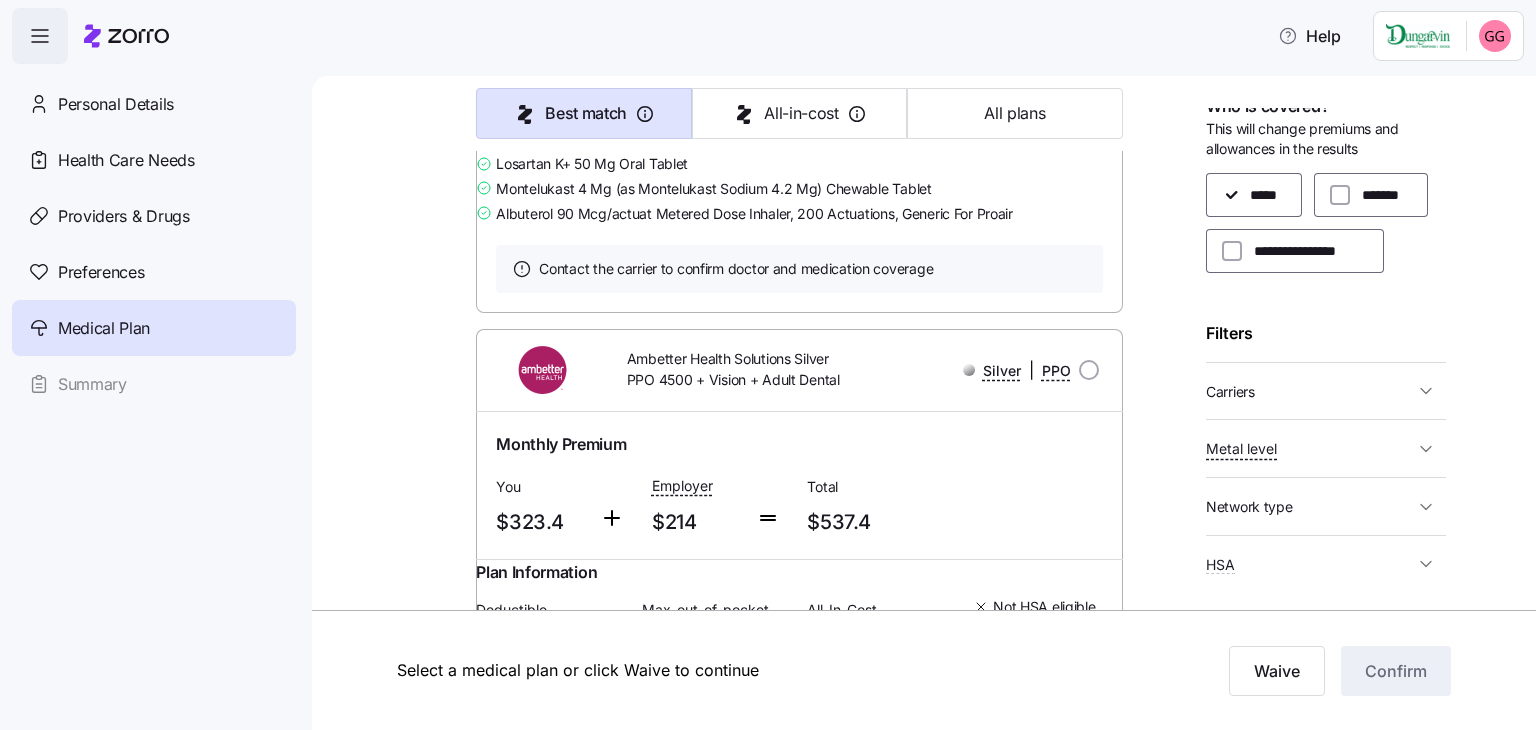 scroll, scrollTop: 33475, scrollLeft: 0, axis: vertical 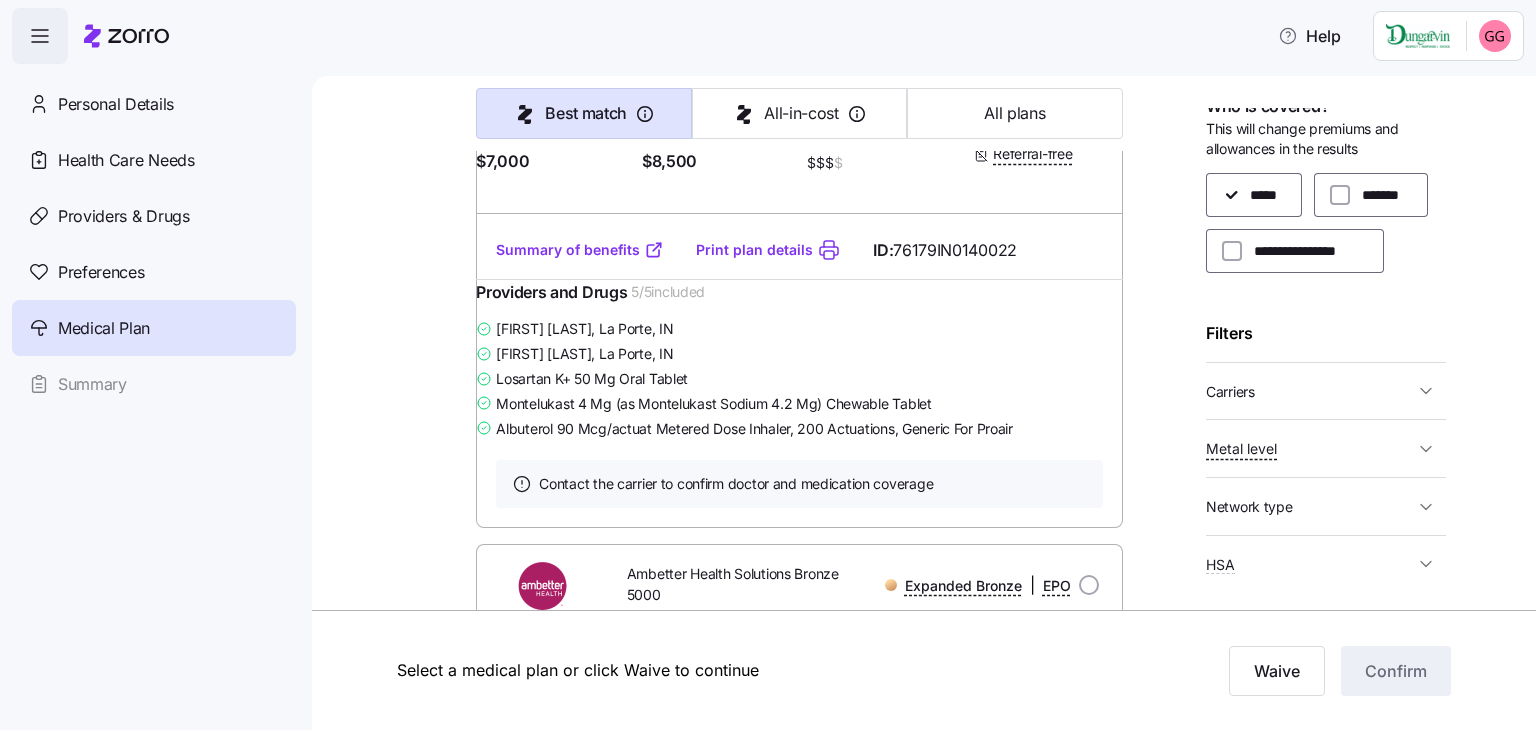 click on "Summary of benefits" at bounding box center [580, -1837] 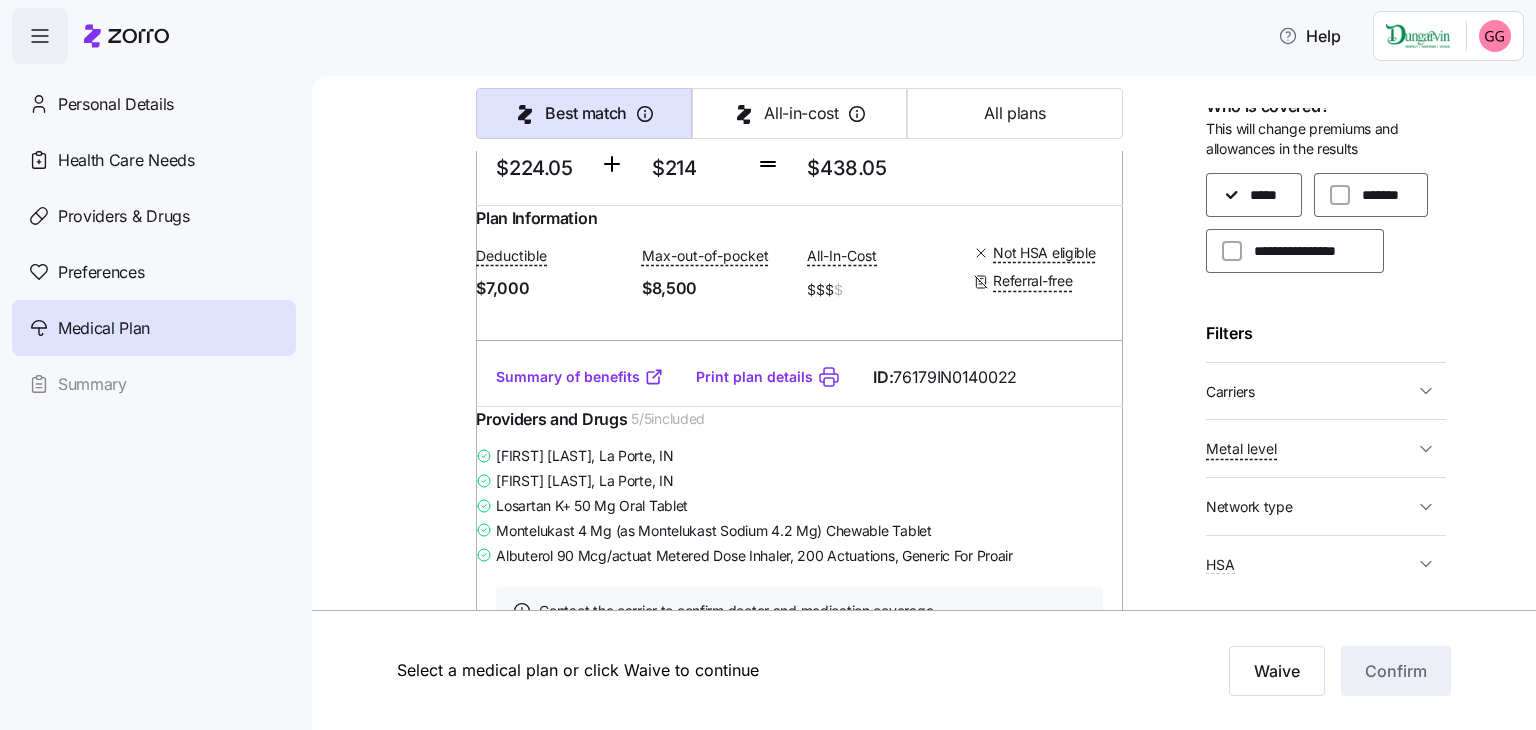 click at bounding box center [1089, -2071] 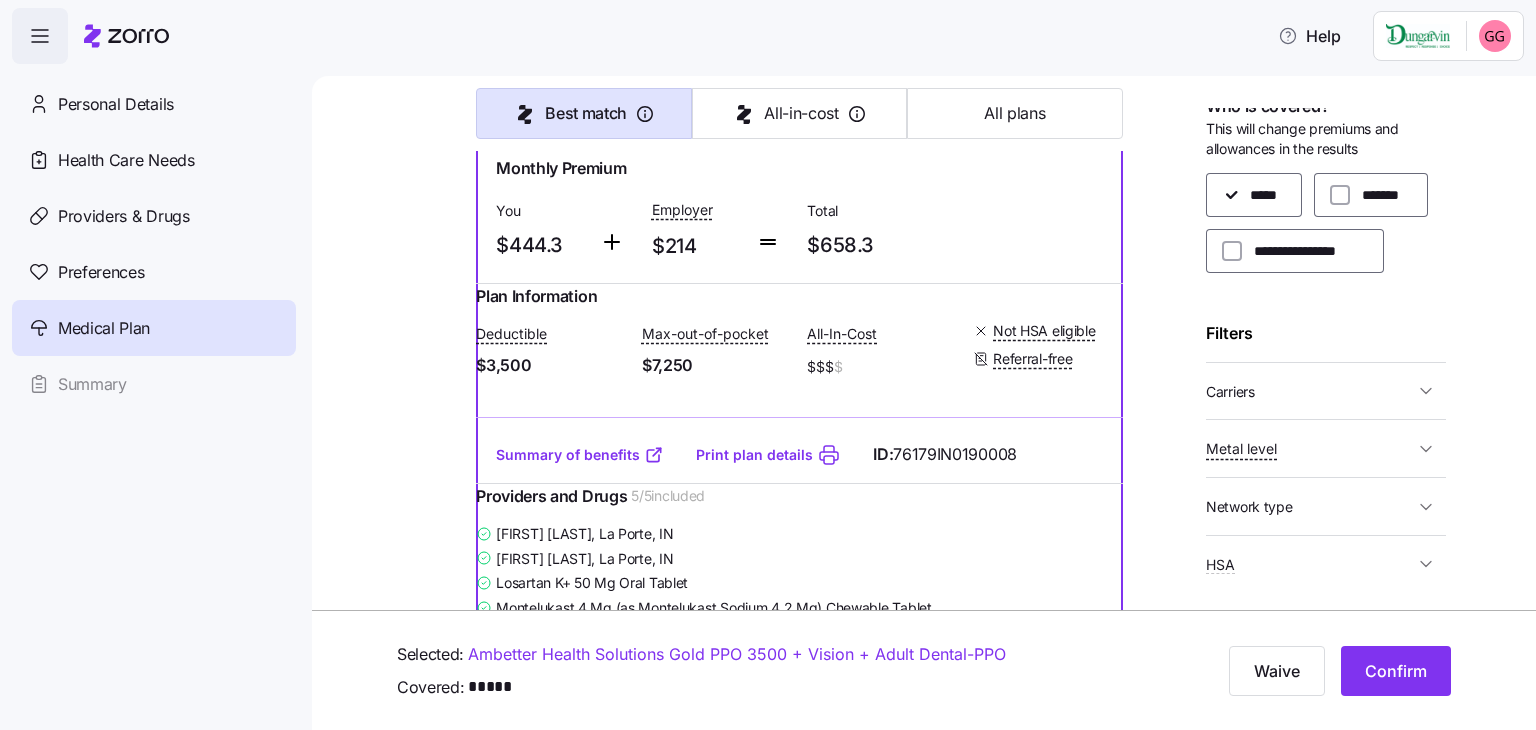 scroll, scrollTop: 25328, scrollLeft: 0, axis: vertical 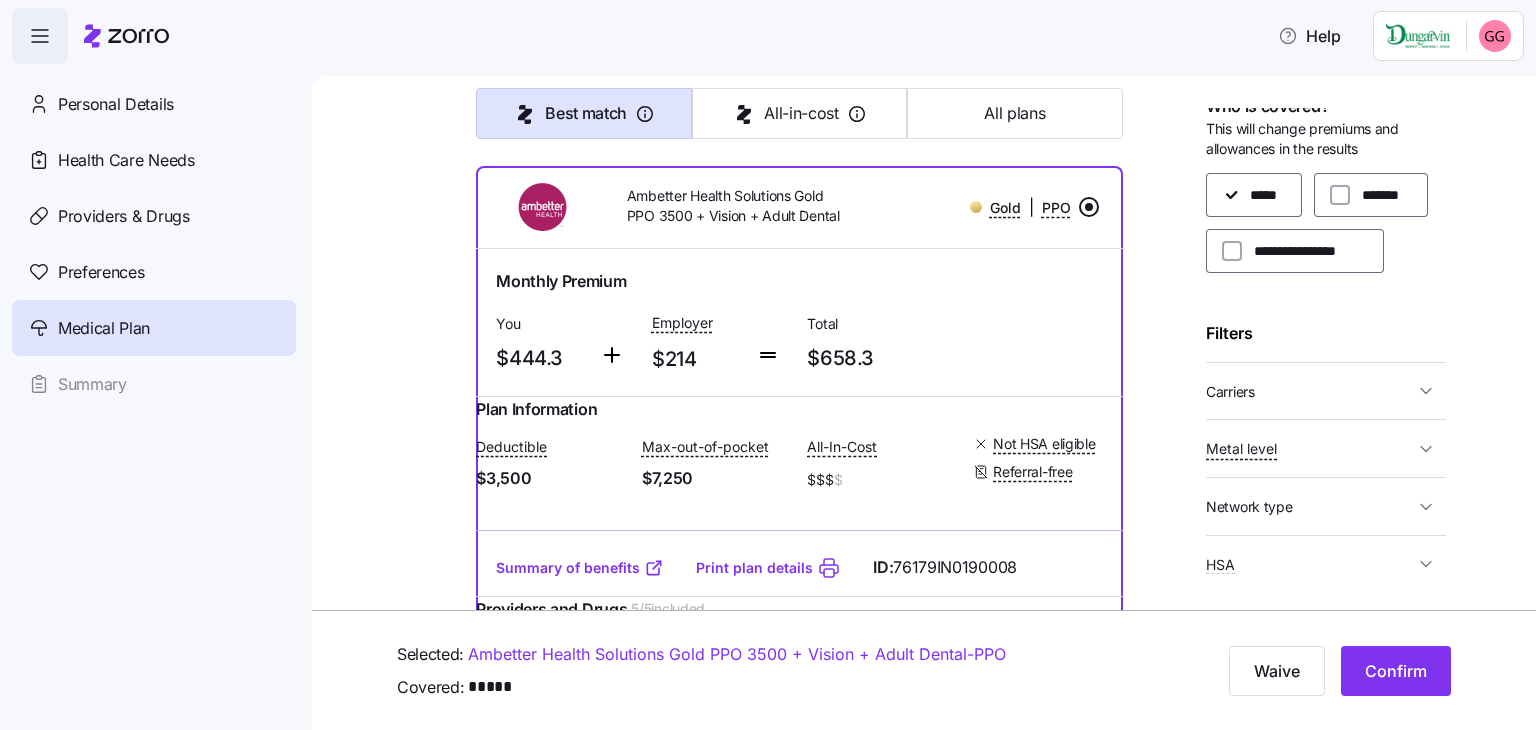 click on "Summary of benefits" at bounding box center (580, -1520) 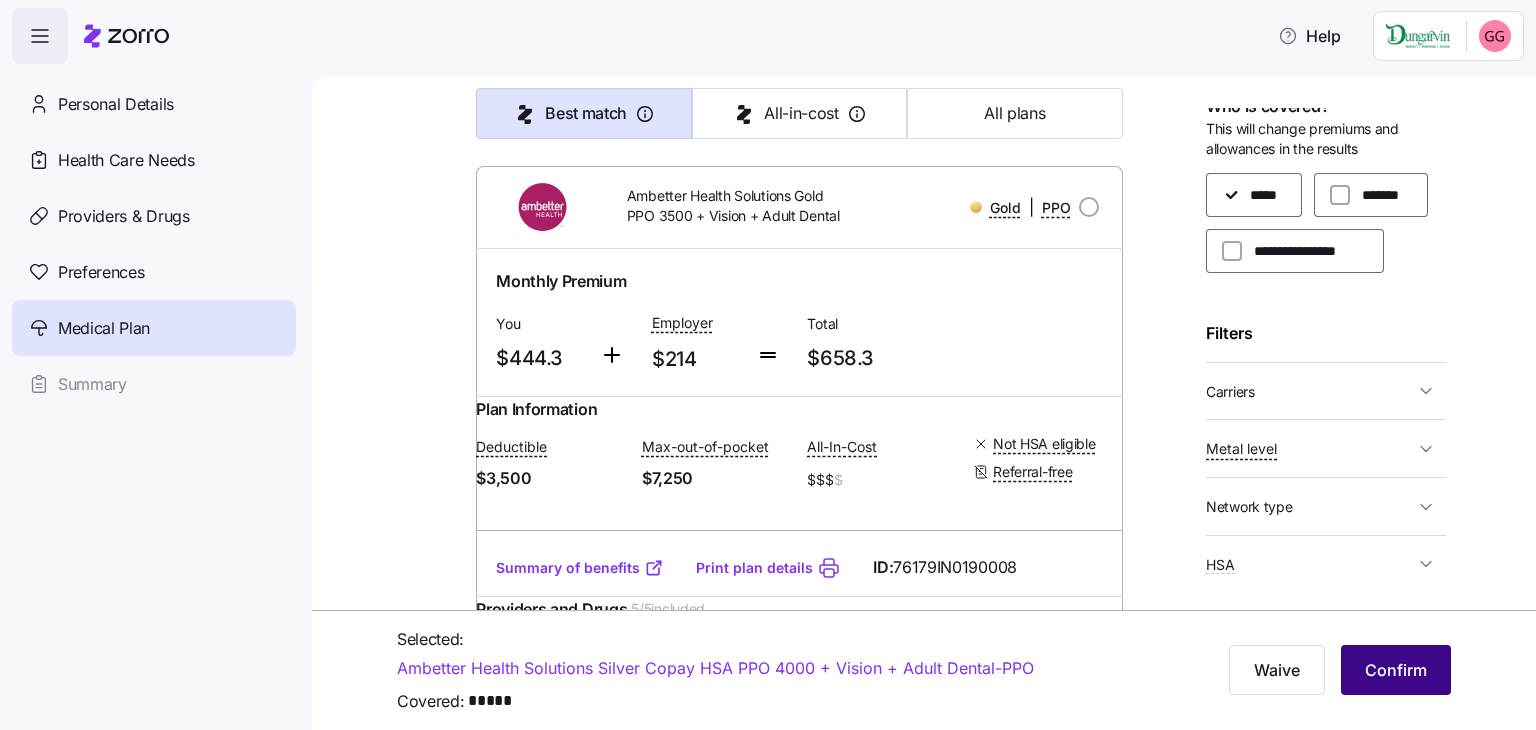 click on "Confirm" at bounding box center [1396, 670] 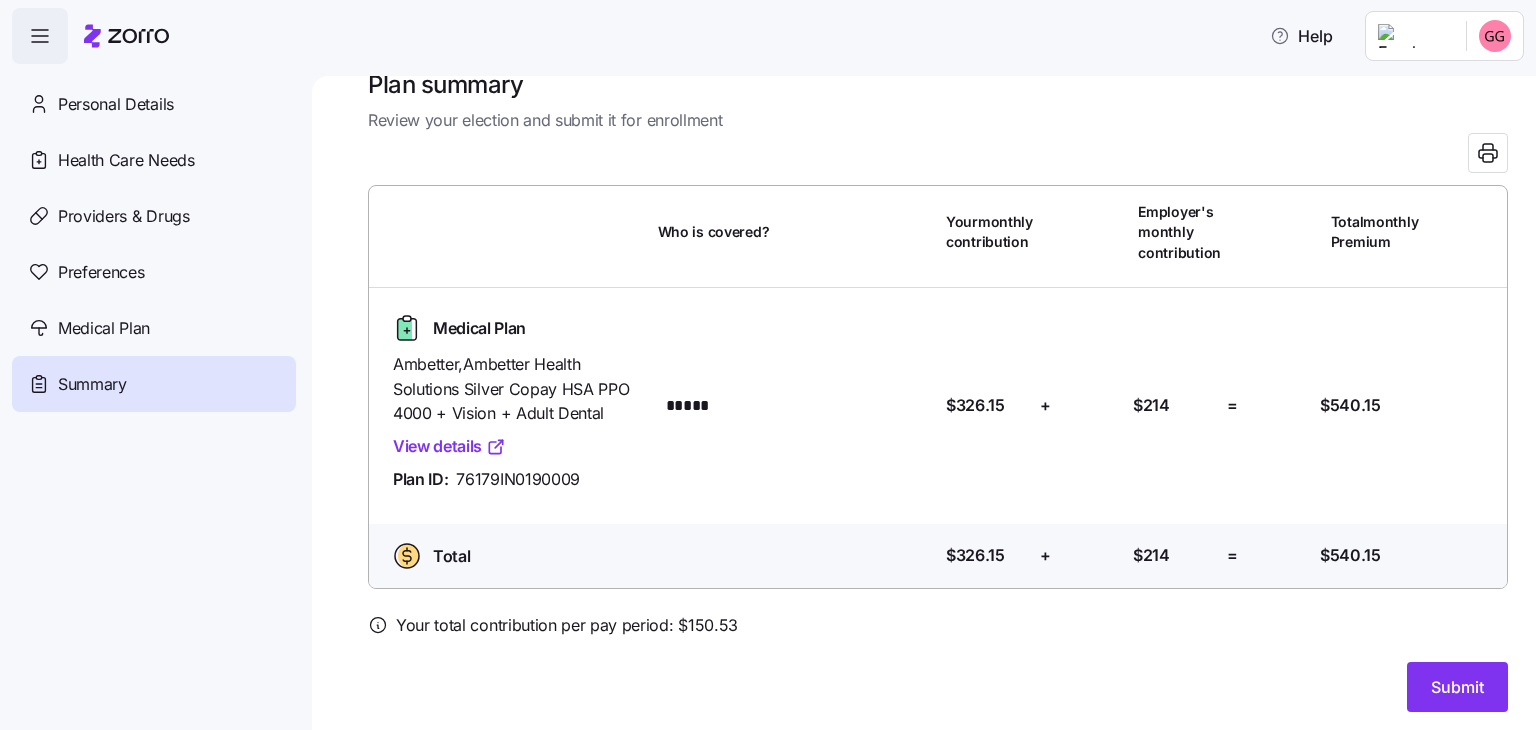 scroll, scrollTop: 44, scrollLeft: 0, axis: vertical 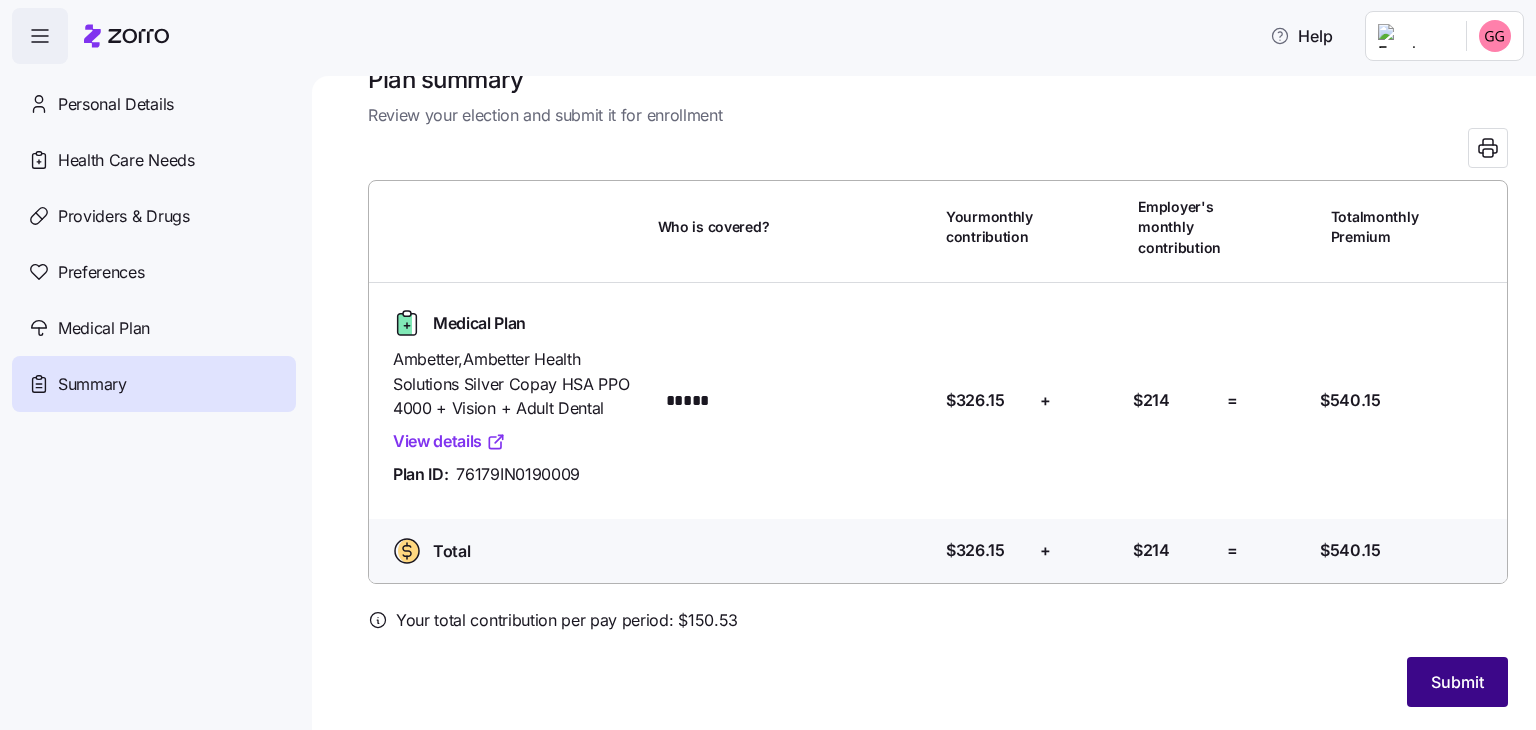 click on "Submit" at bounding box center [1457, 682] 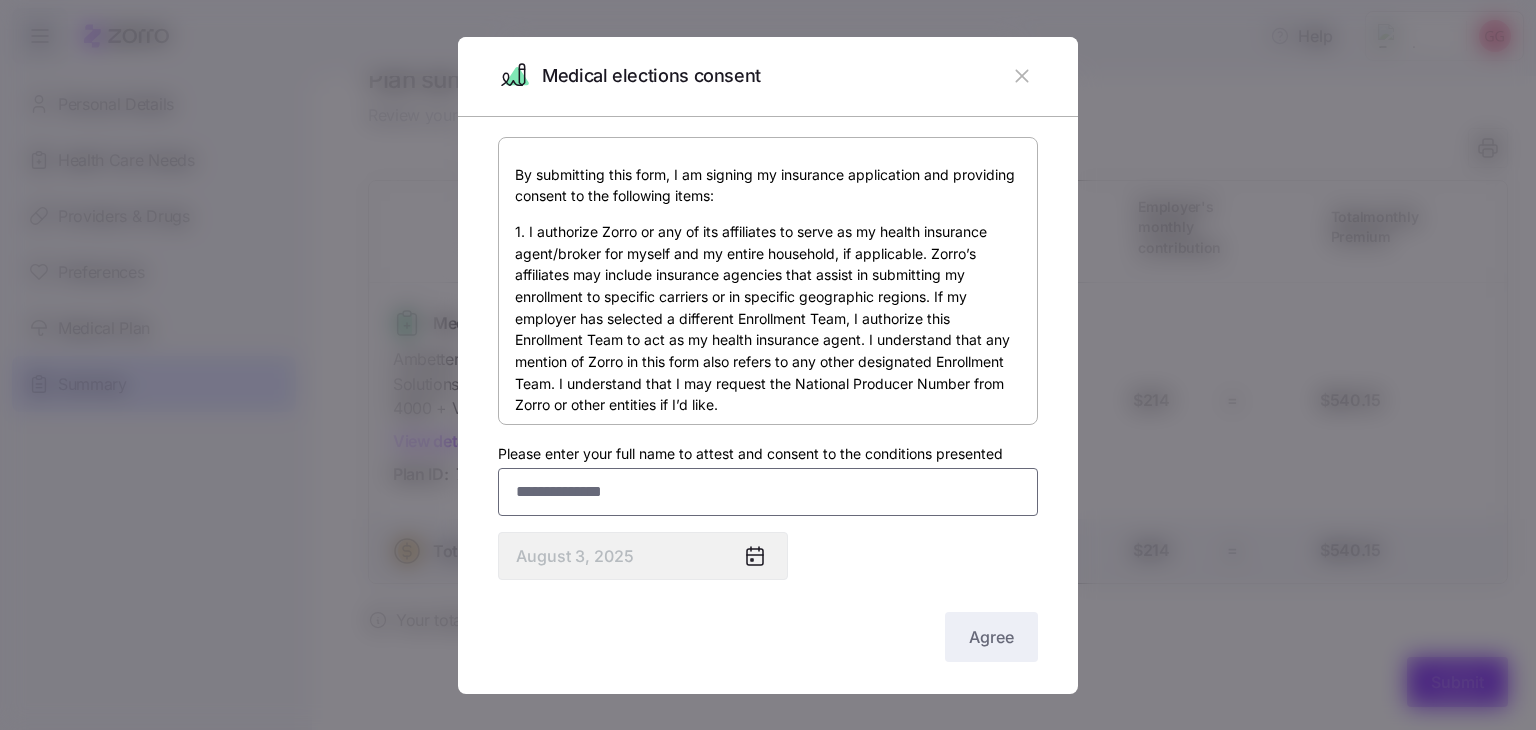 click on "Please enter your full name to attest and consent to the conditions presented" at bounding box center [768, 492] 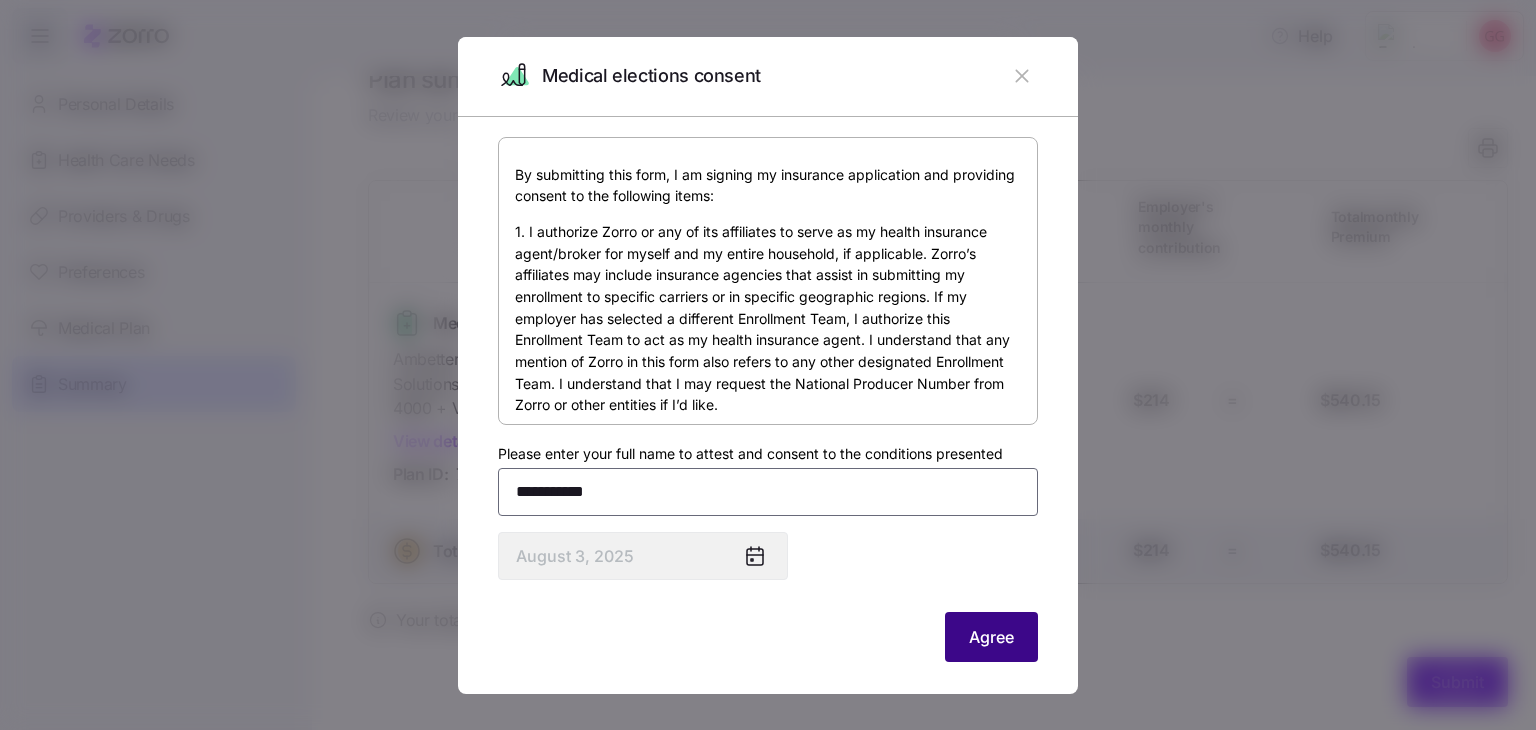 type on "**********" 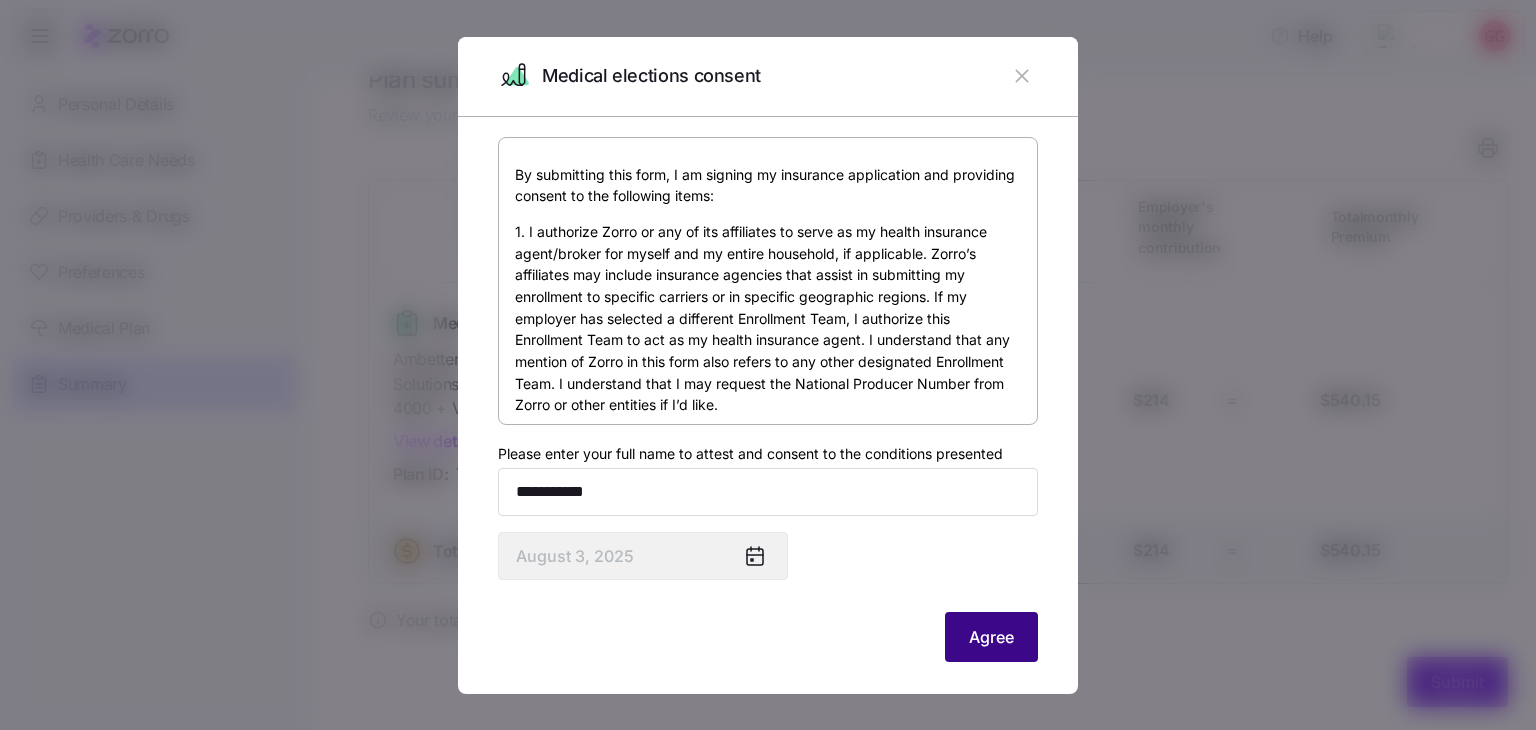 click on "Agree" at bounding box center [991, 637] 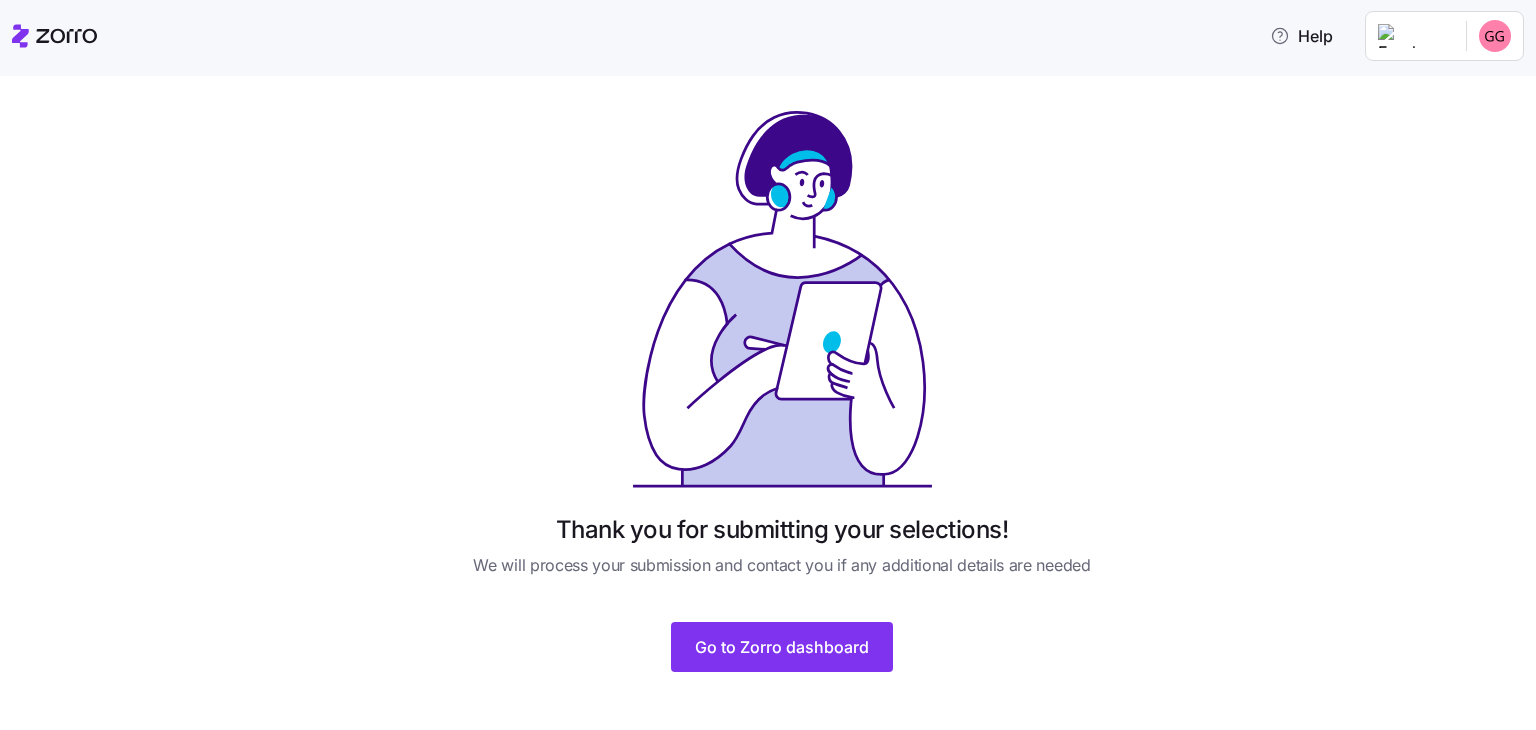 scroll, scrollTop: 14, scrollLeft: 0, axis: vertical 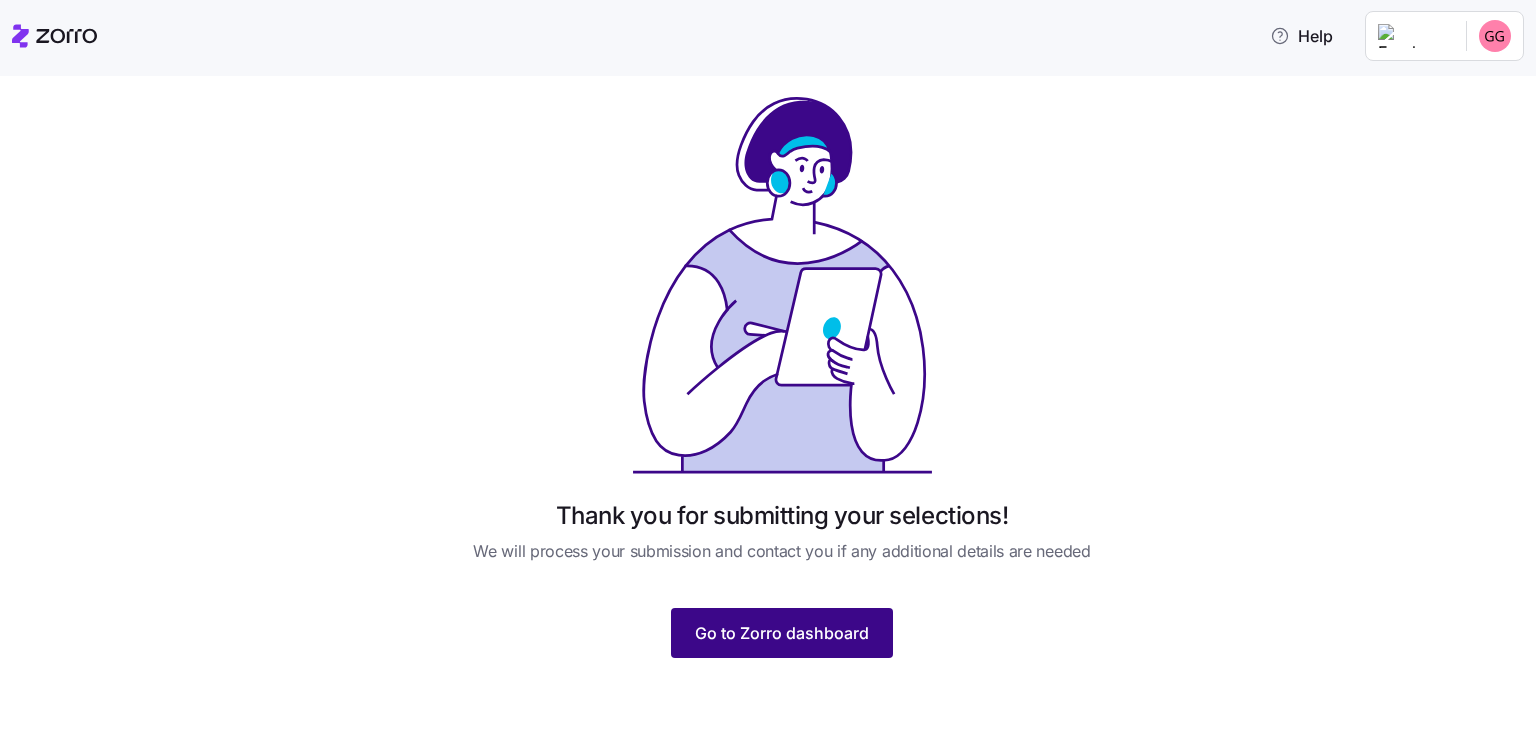 click on "Go to Zorro dashboard" at bounding box center [782, 633] 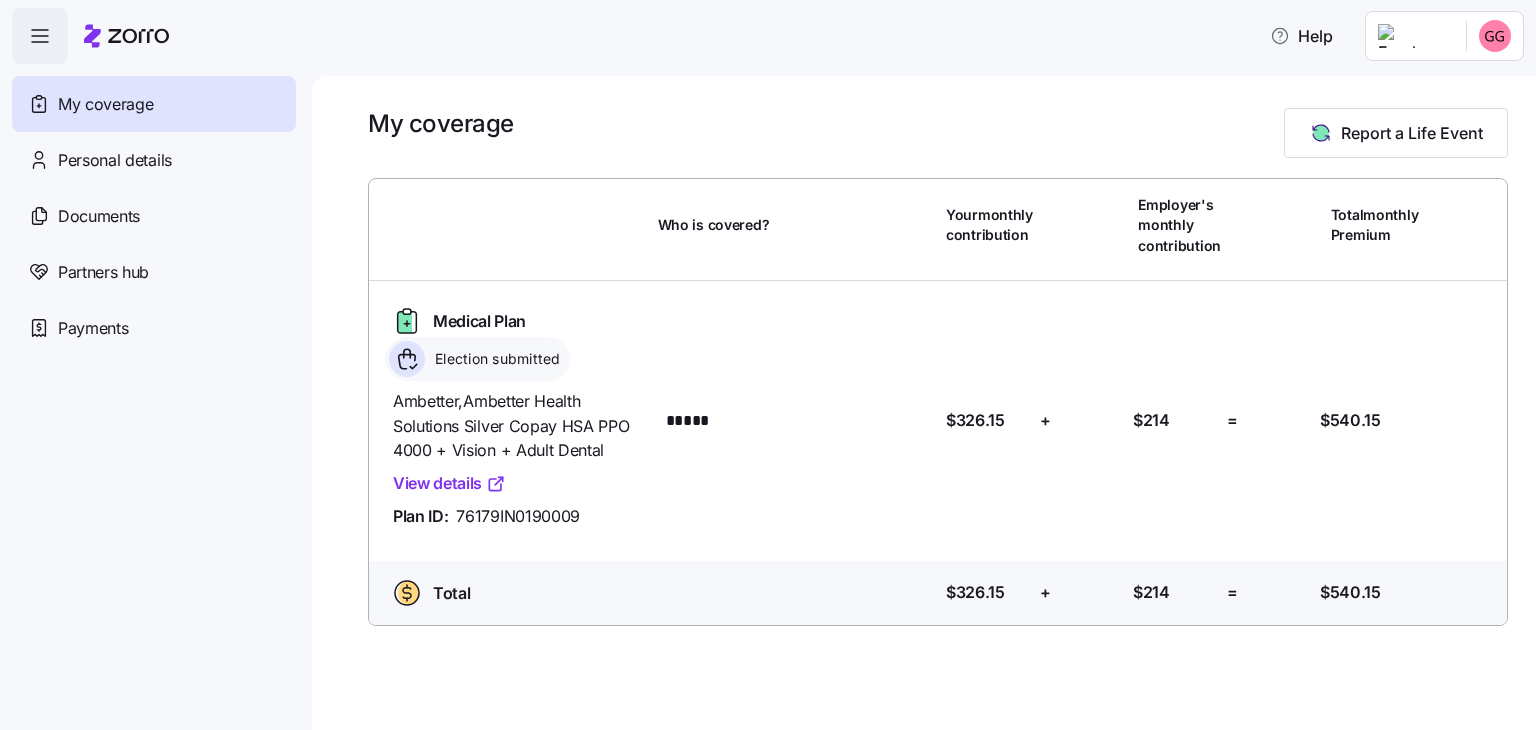 click on "View details" at bounding box center [449, 483] 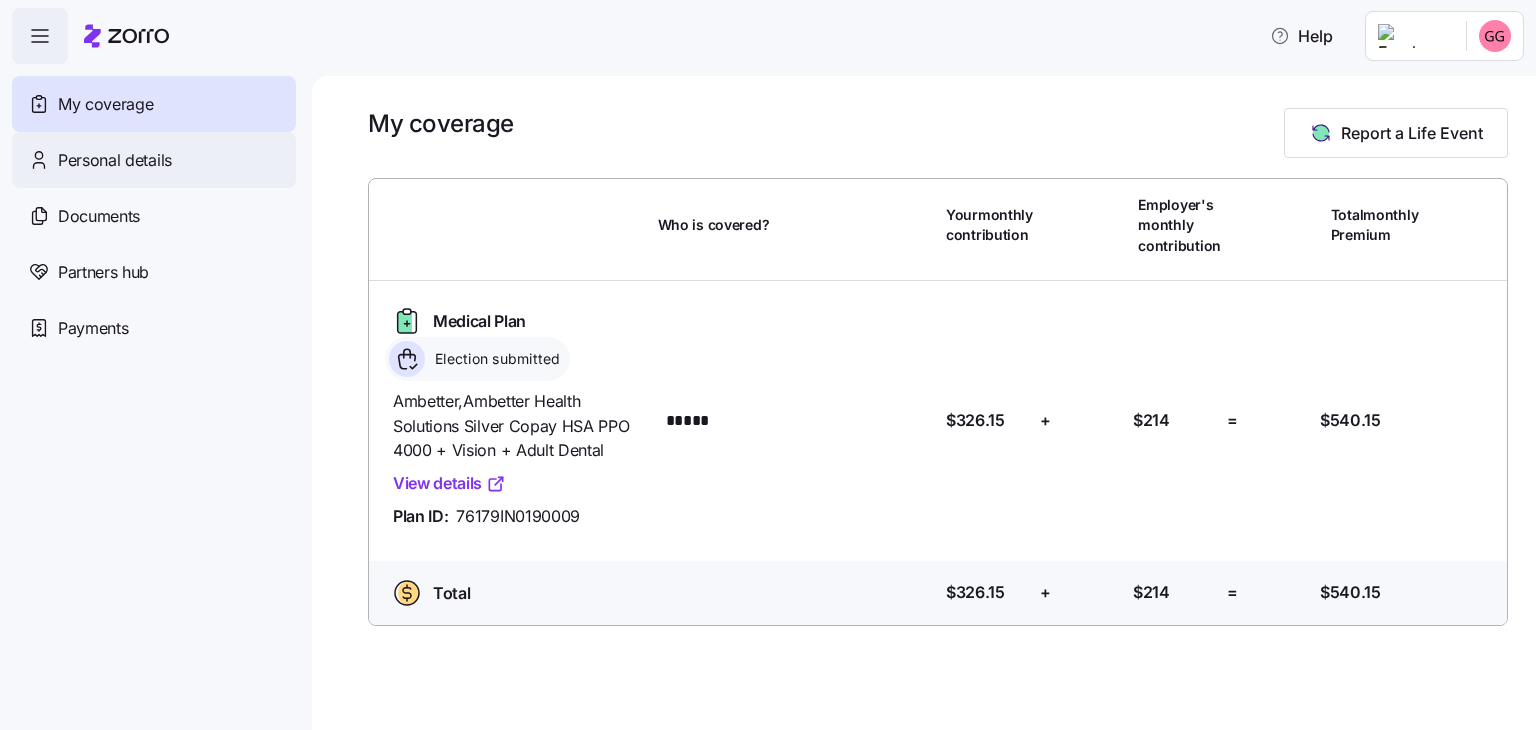click on "Personal details" at bounding box center (154, 160) 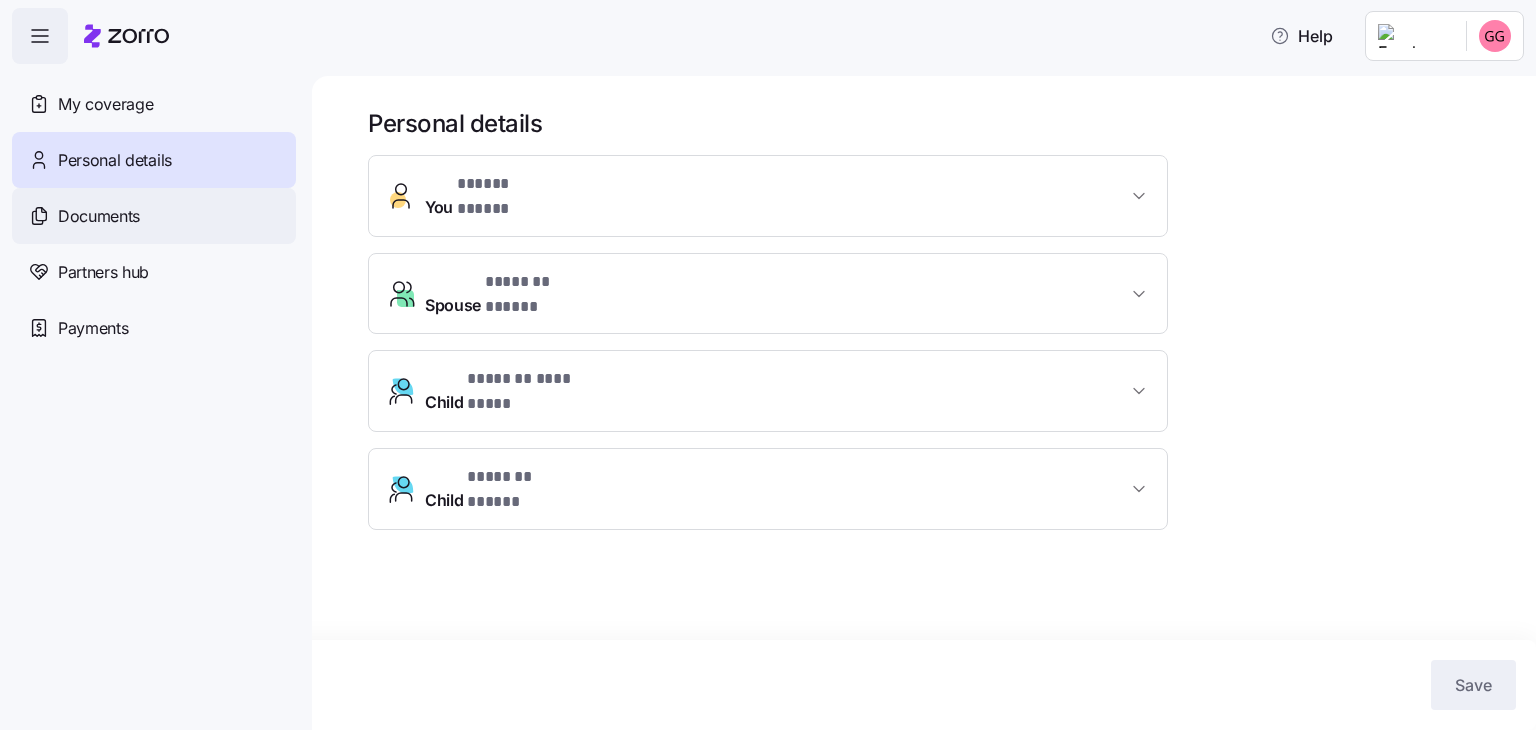 click on "Documents" at bounding box center [99, 216] 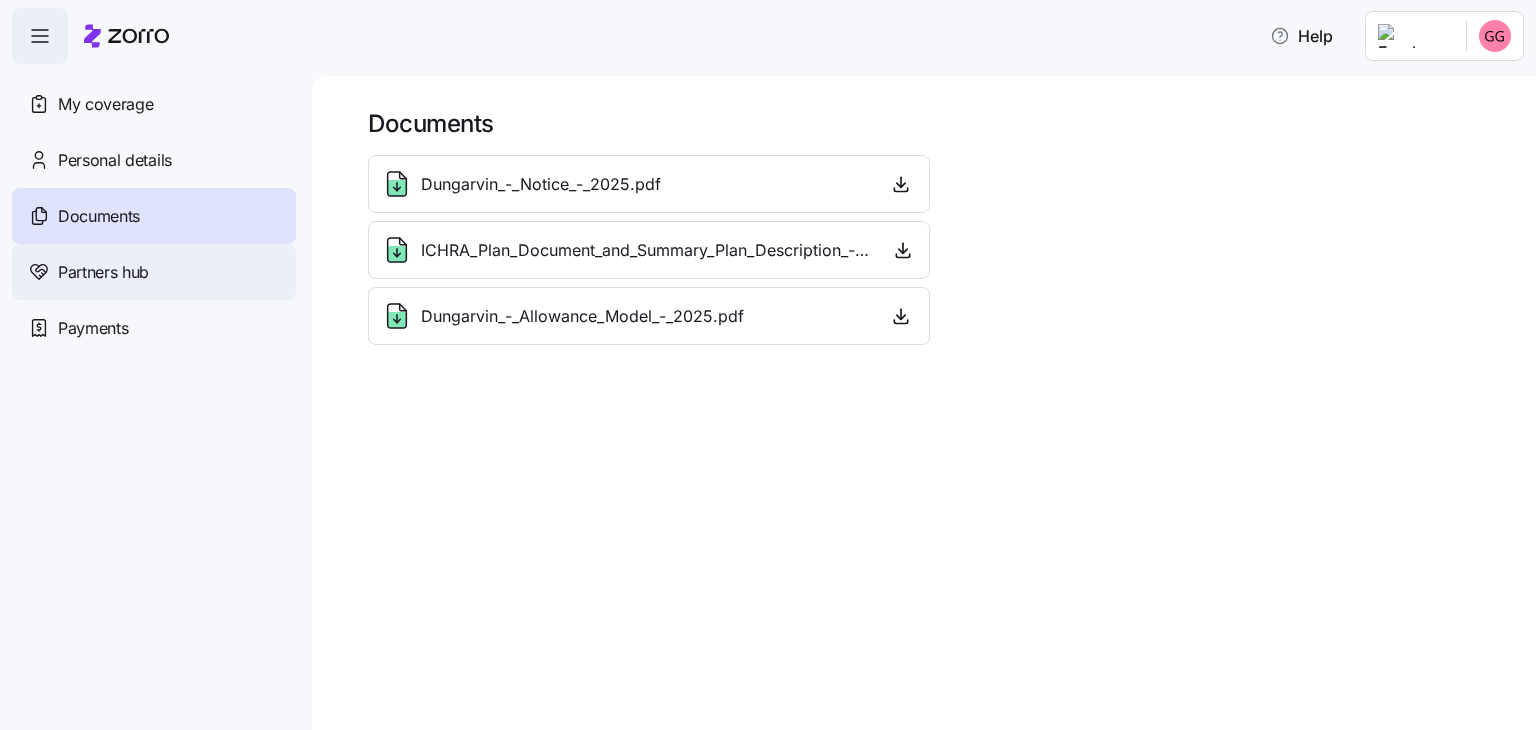 click on "Partners hub" at bounding box center [103, 272] 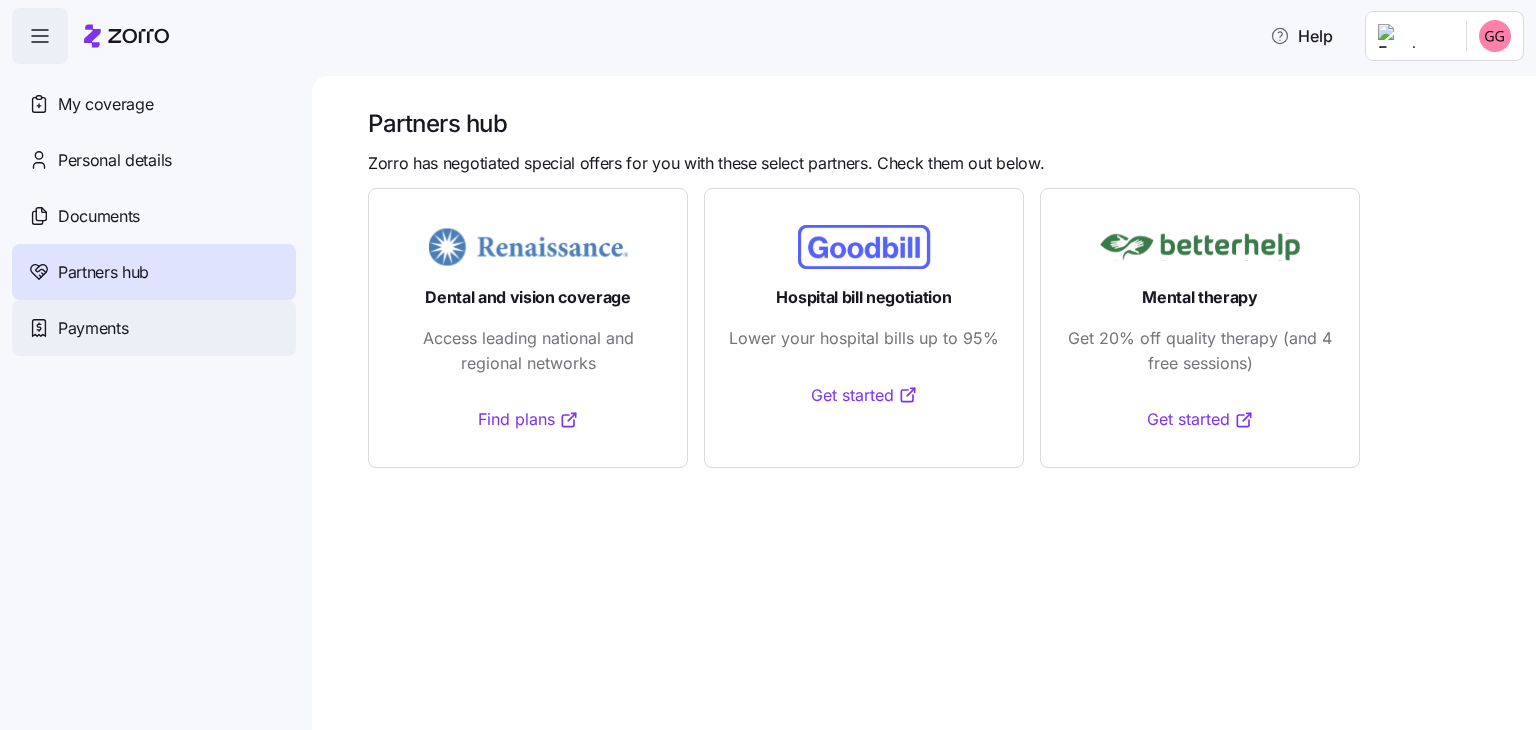 click on "Payments" at bounding box center (93, 328) 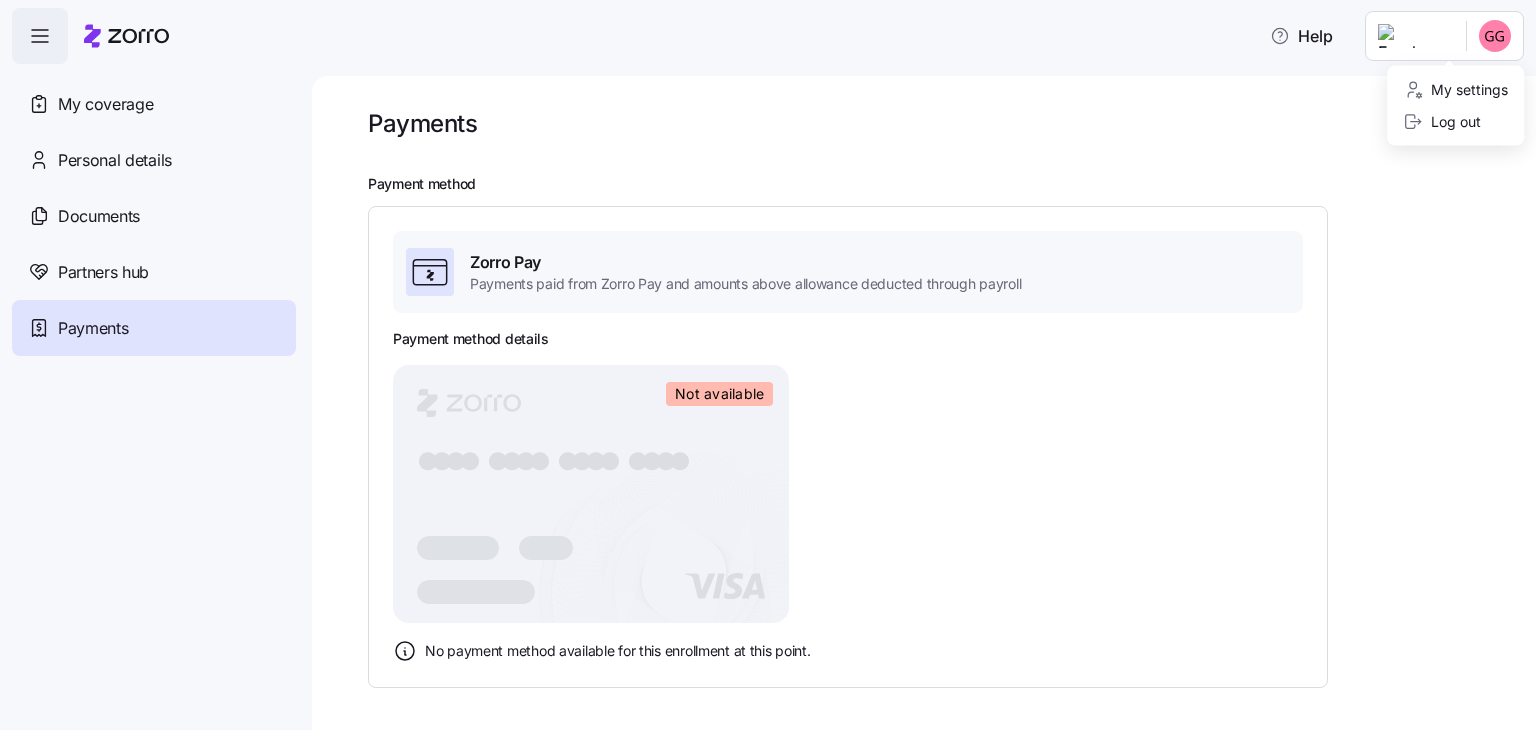 click on "Help My coverage Personal details Documents Partners hub Payments Payments Payment method Zorro Pay Payments paid from Zorro Pay and amounts above allowance deducted through payroll Payment method details Not available ● ● ● ●   ● ● ● ●   ● ● ● ●   ● ● ● ● No payment method available for this enrollment at this point. Payments | Zorro My settings Log out" at bounding box center (768, 359) 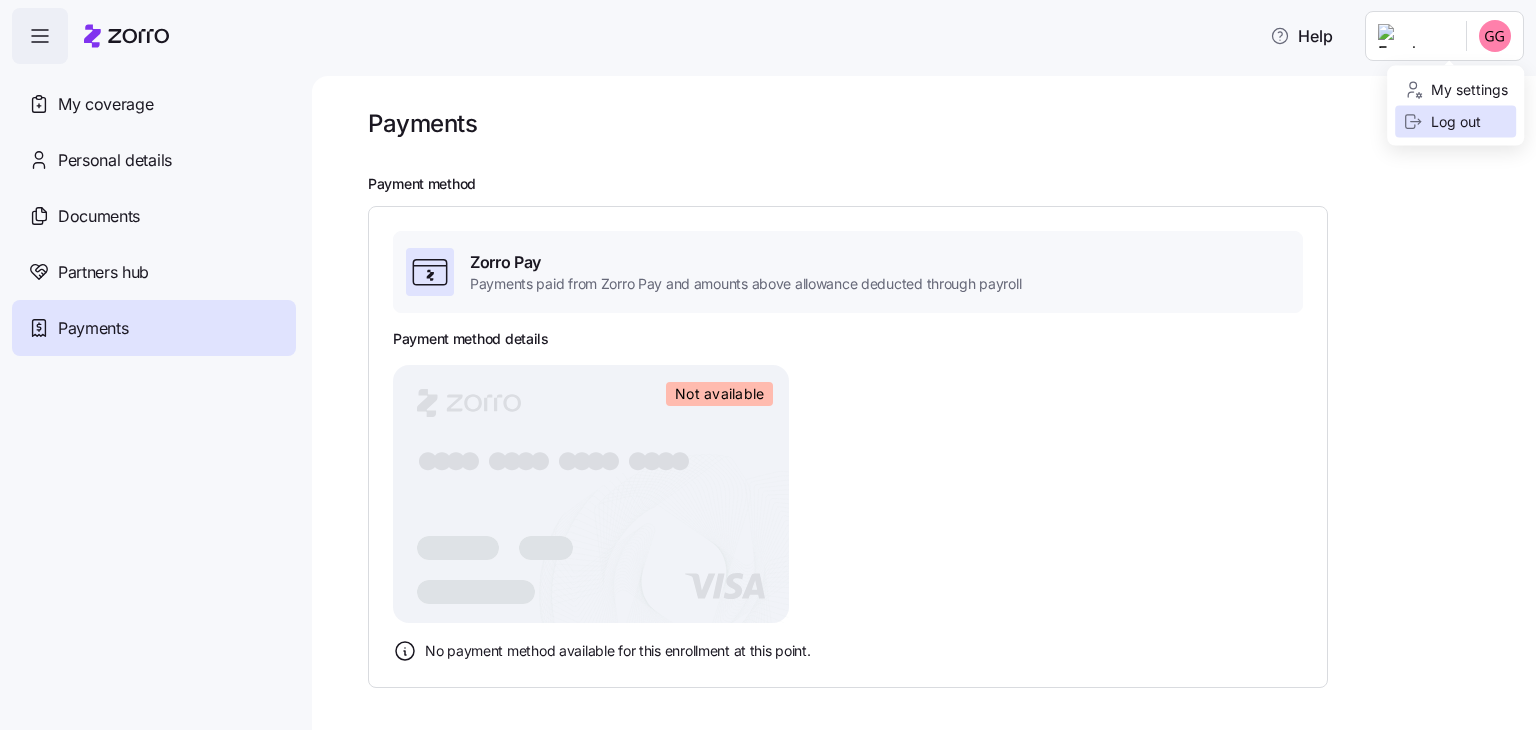 click on "Log out" at bounding box center [1442, 122] 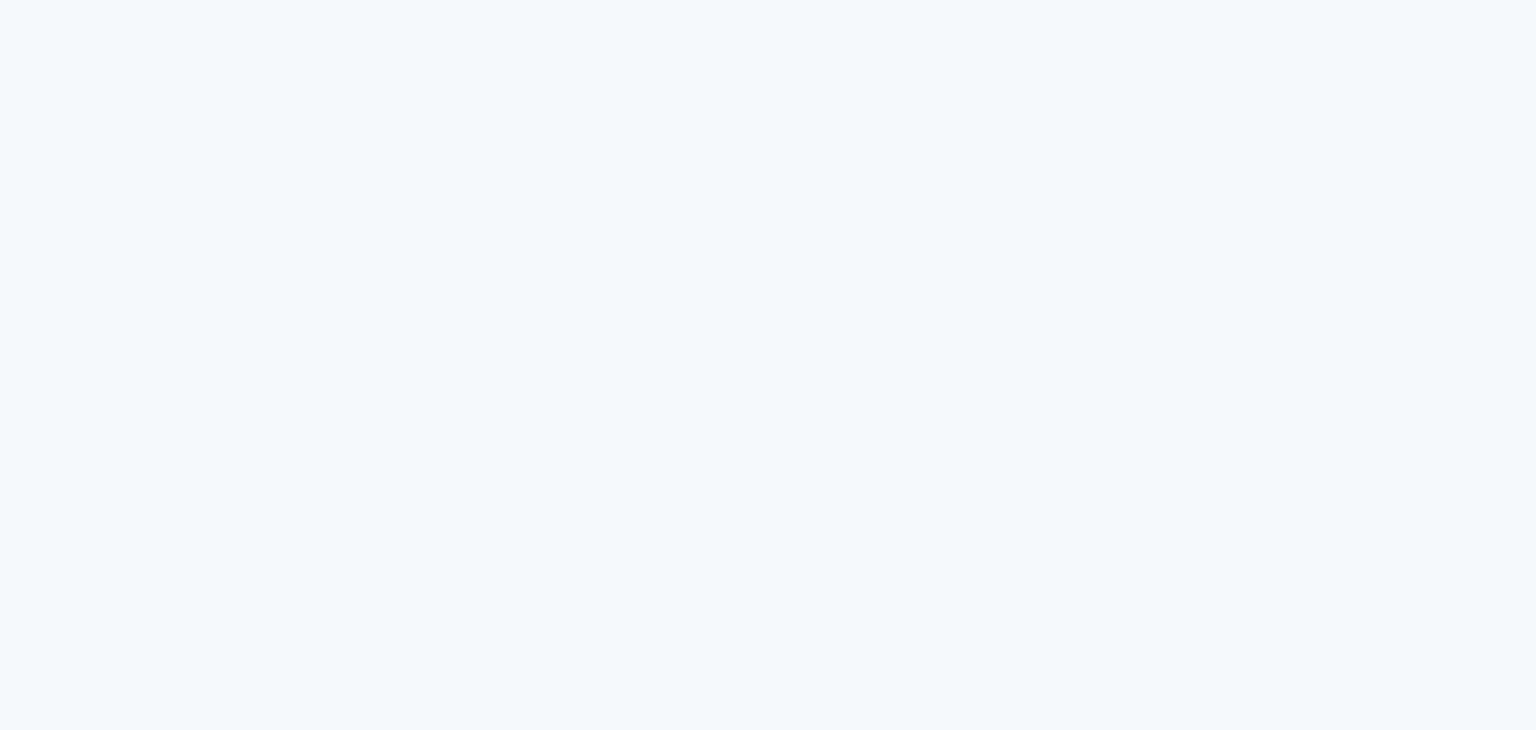 scroll, scrollTop: 0, scrollLeft: 0, axis: both 